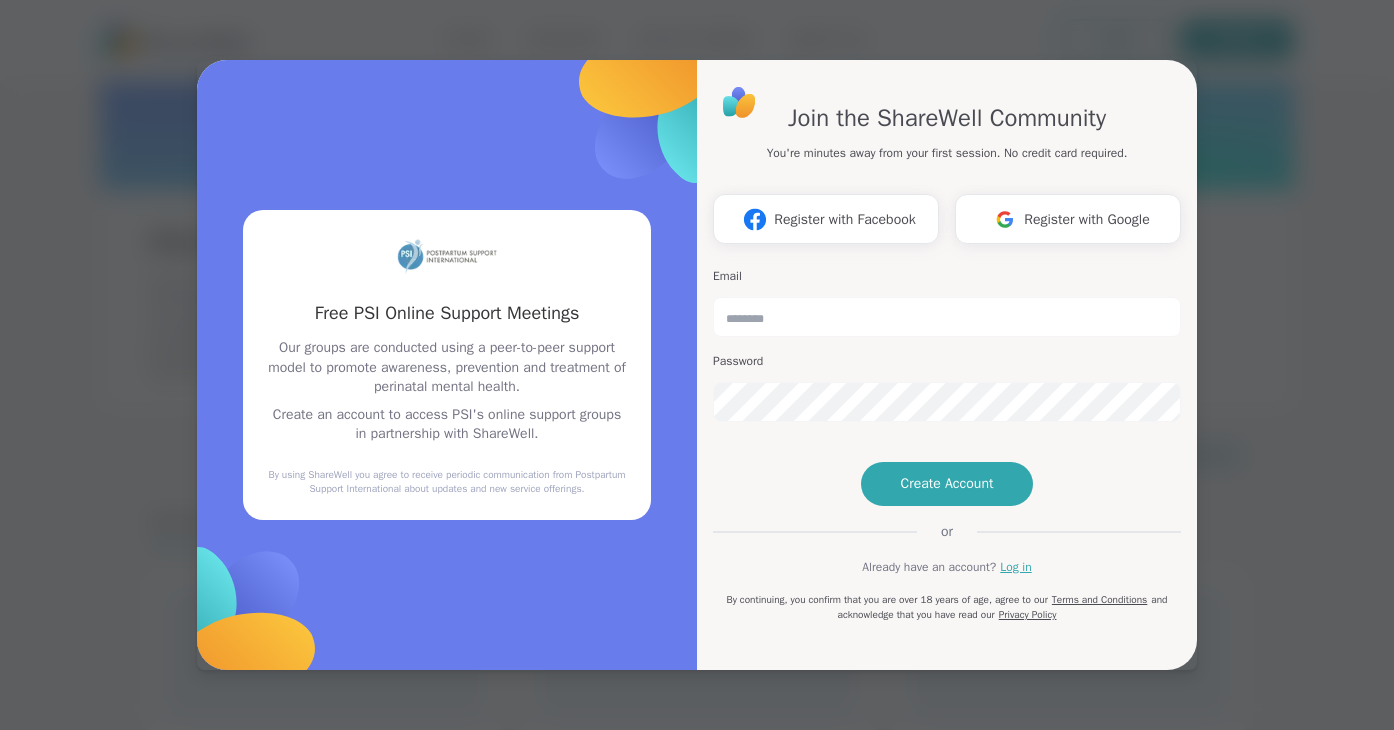 scroll, scrollTop: 0, scrollLeft: 0, axis: both 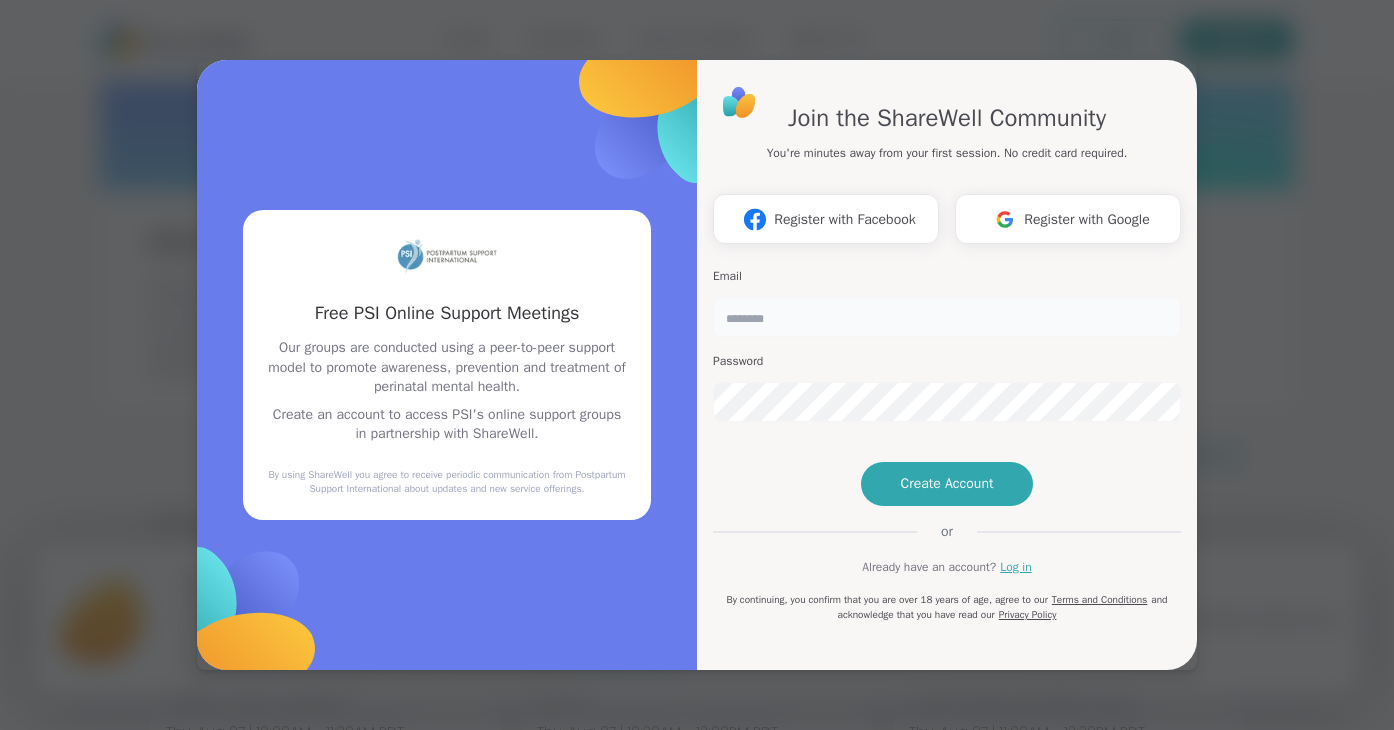 click at bounding box center [947, 317] 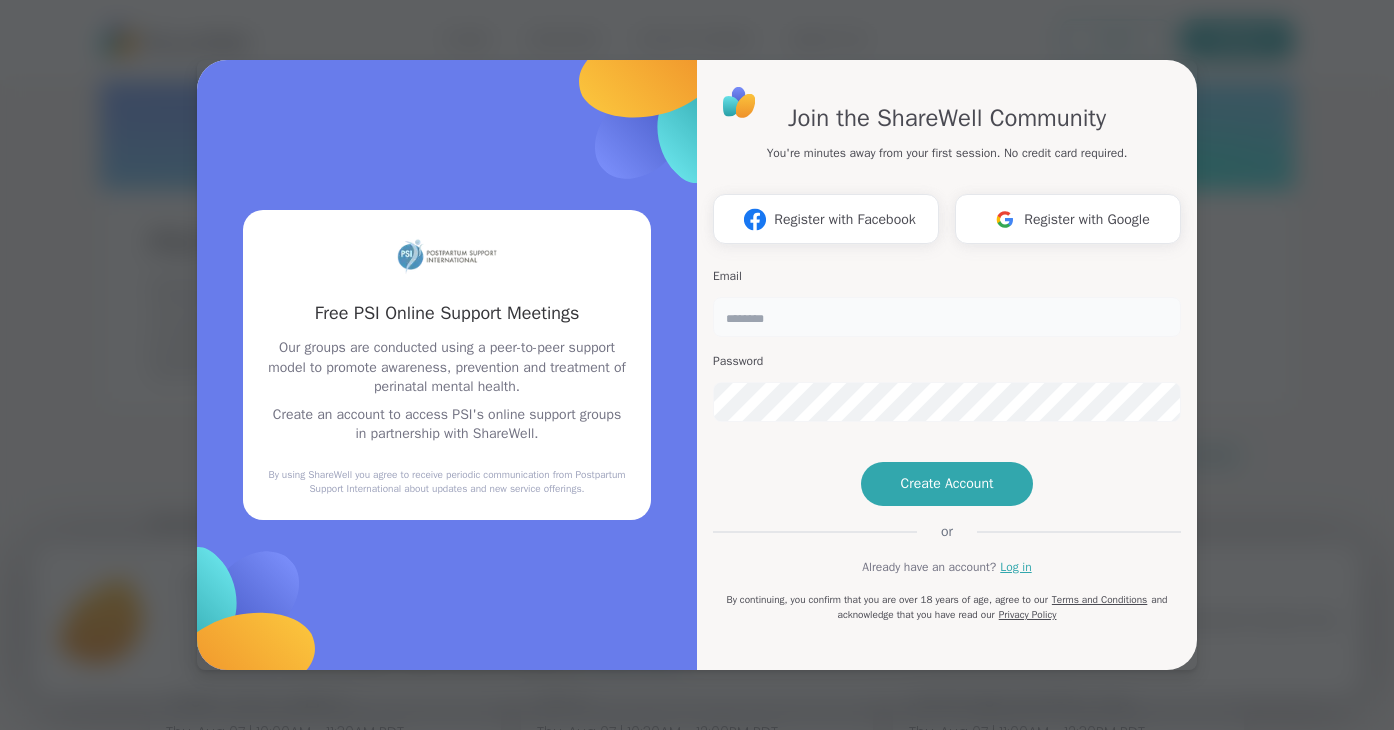 type on "**********" 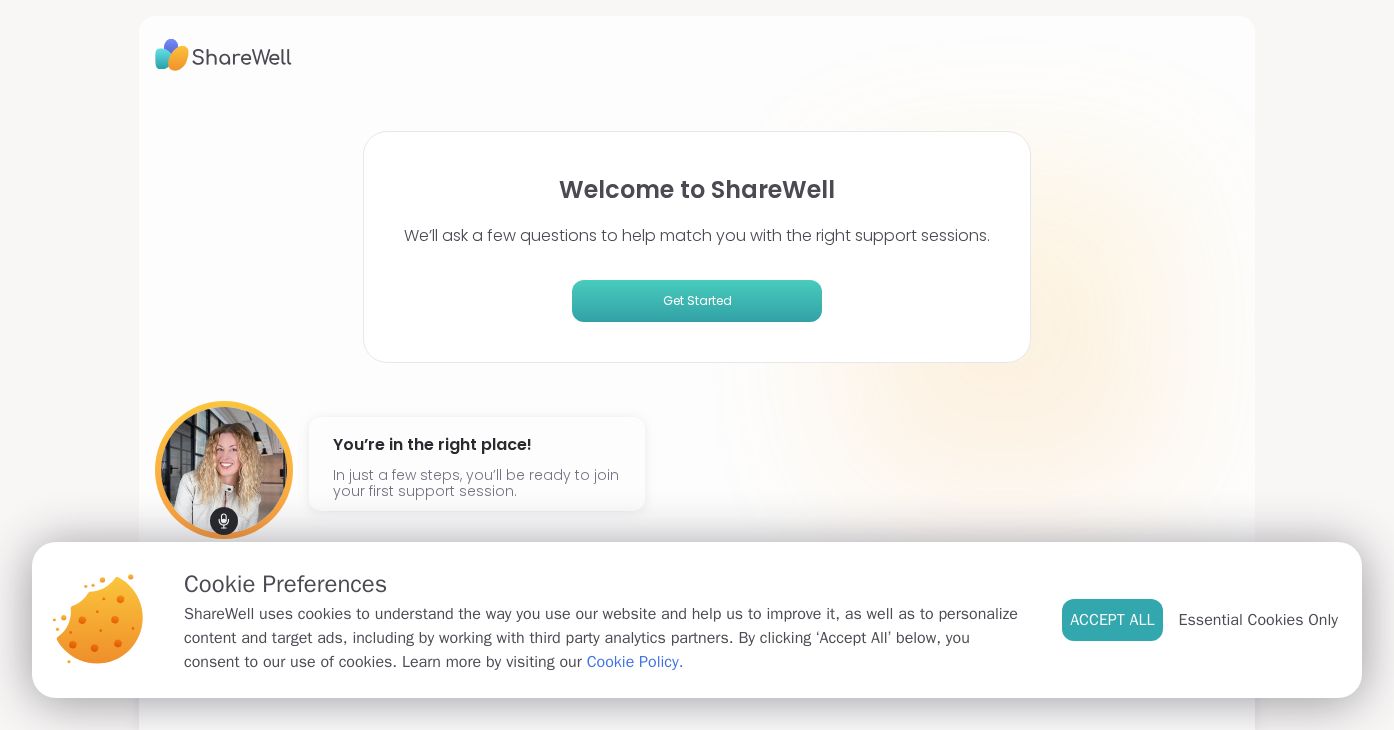 click on "Get Started" at bounding box center (697, 301) 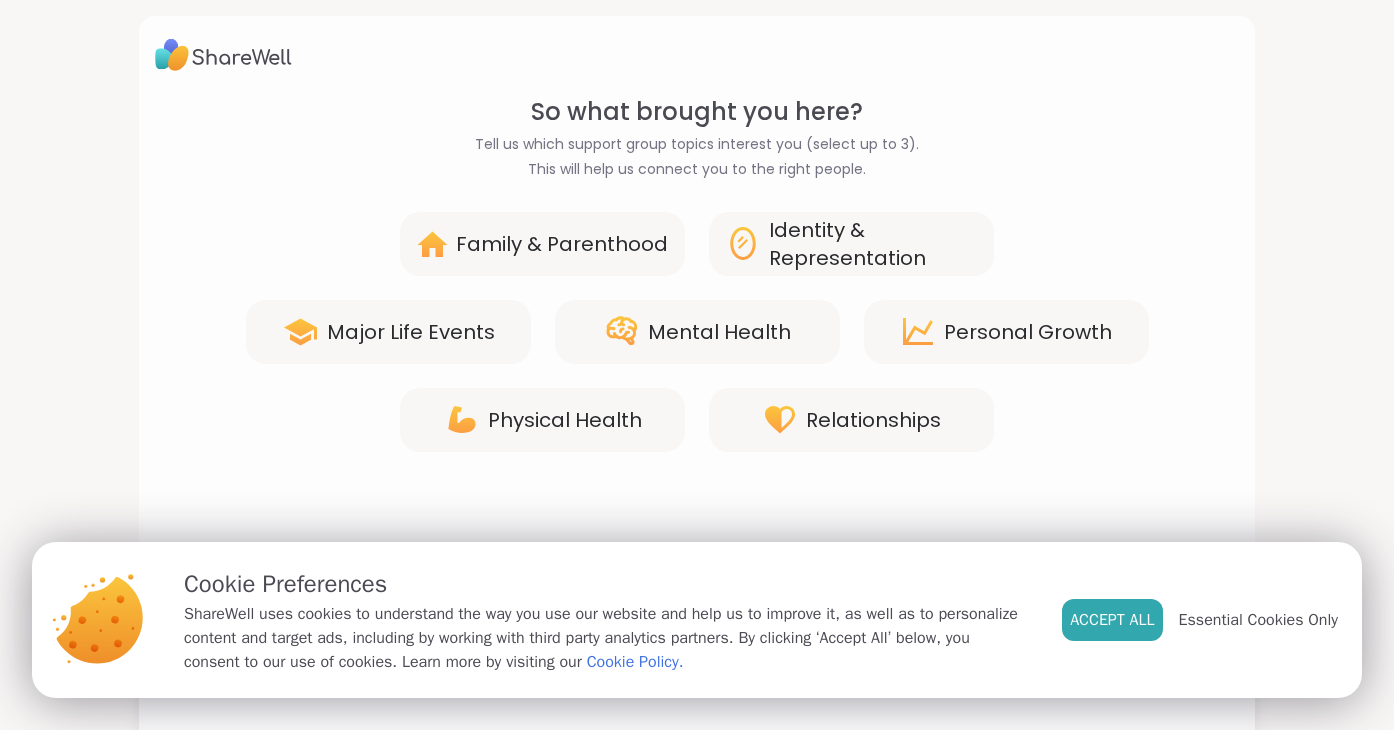 click on "Family & Parenthood" at bounding box center (562, 244) 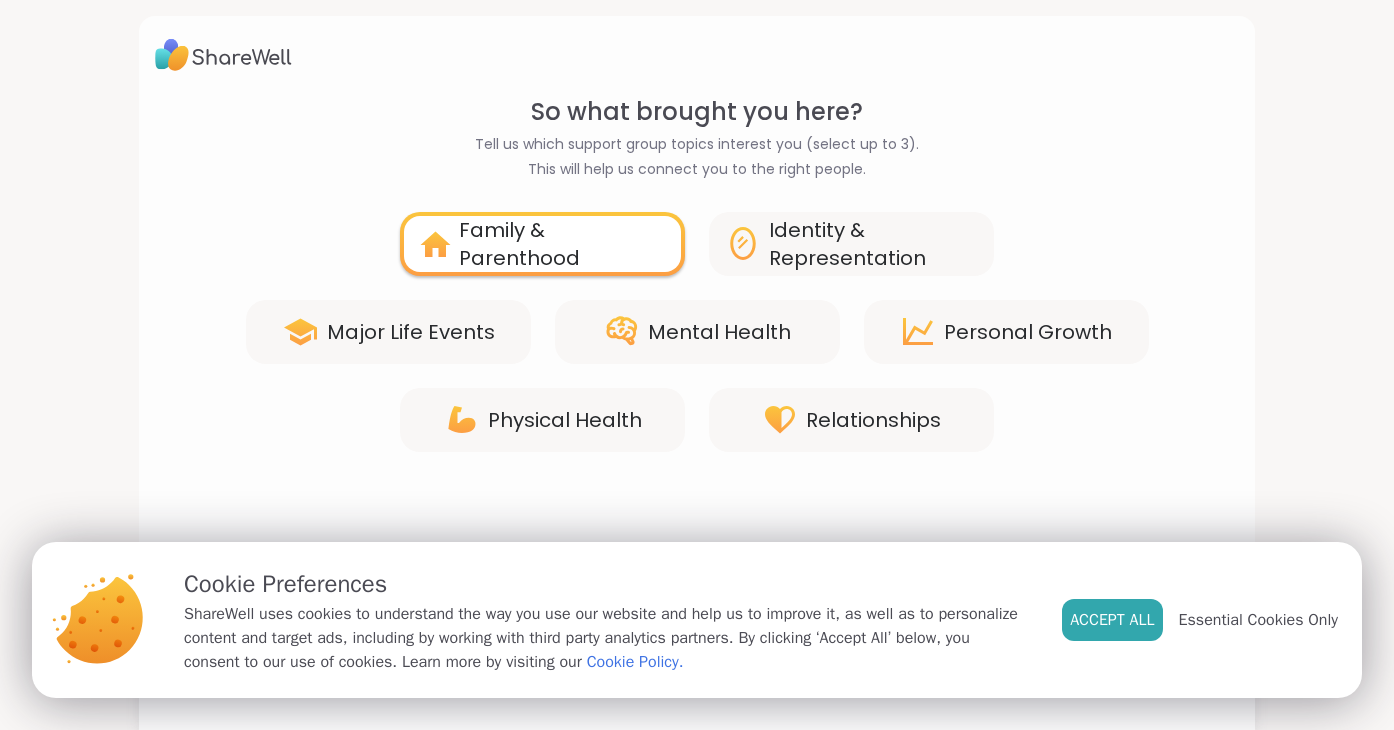 click on "Identity & Representation" at bounding box center (873, 244) 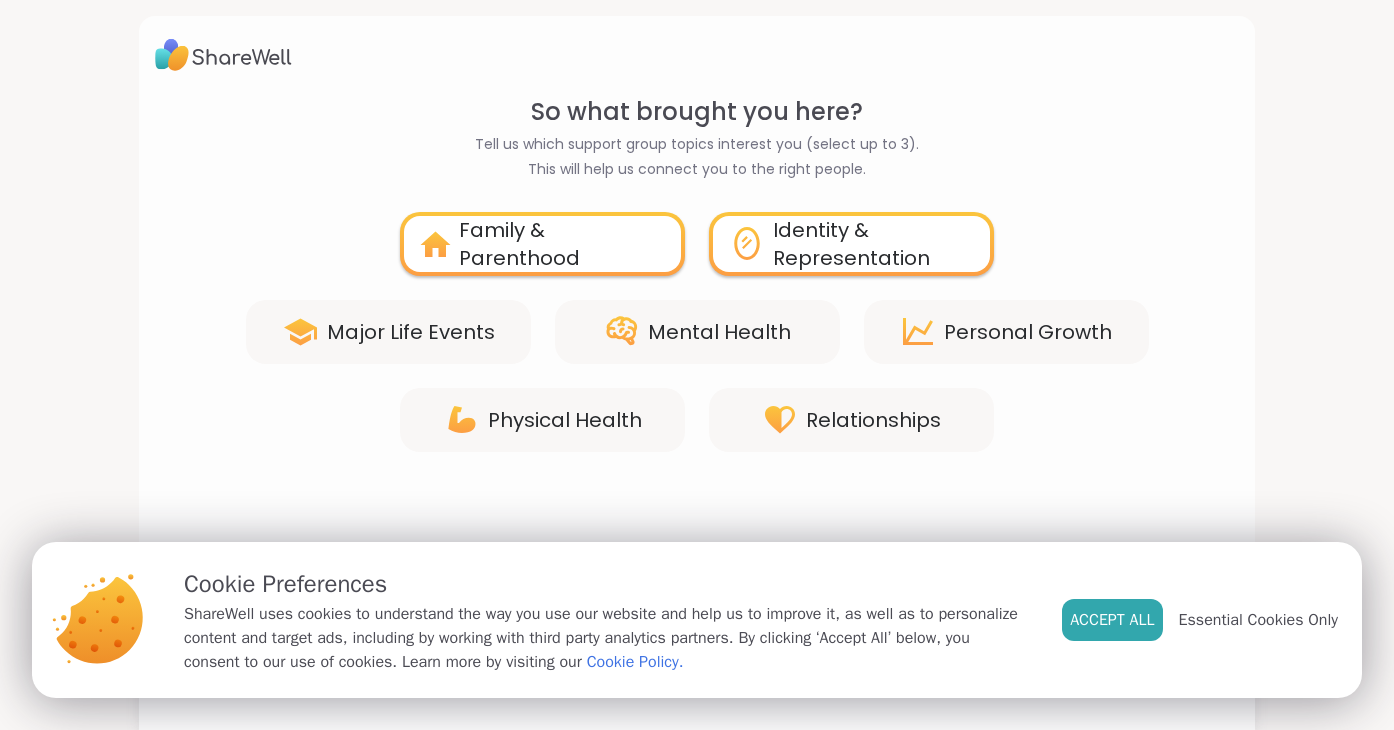 click on "Mental Health" at bounding box center (719, 332) 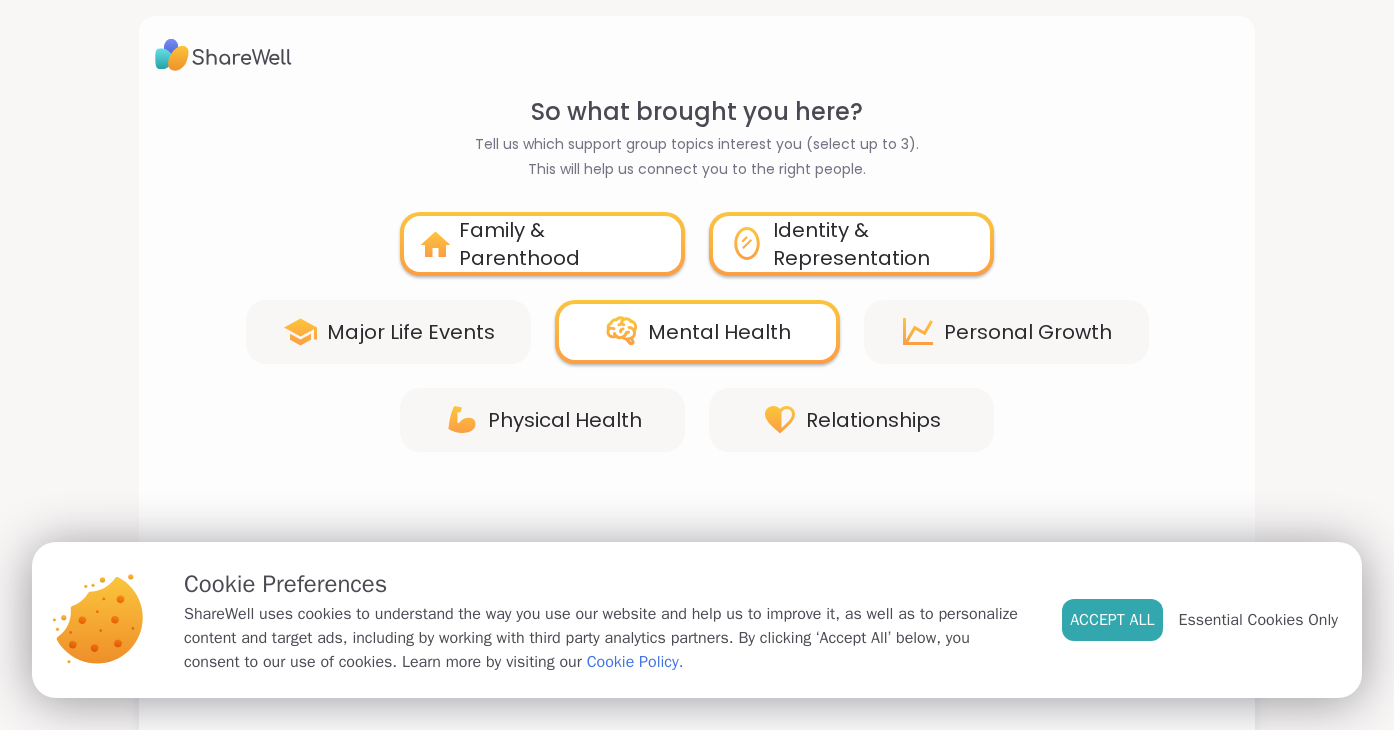 click on "Major Life Events" at bounding box center (411, 332) 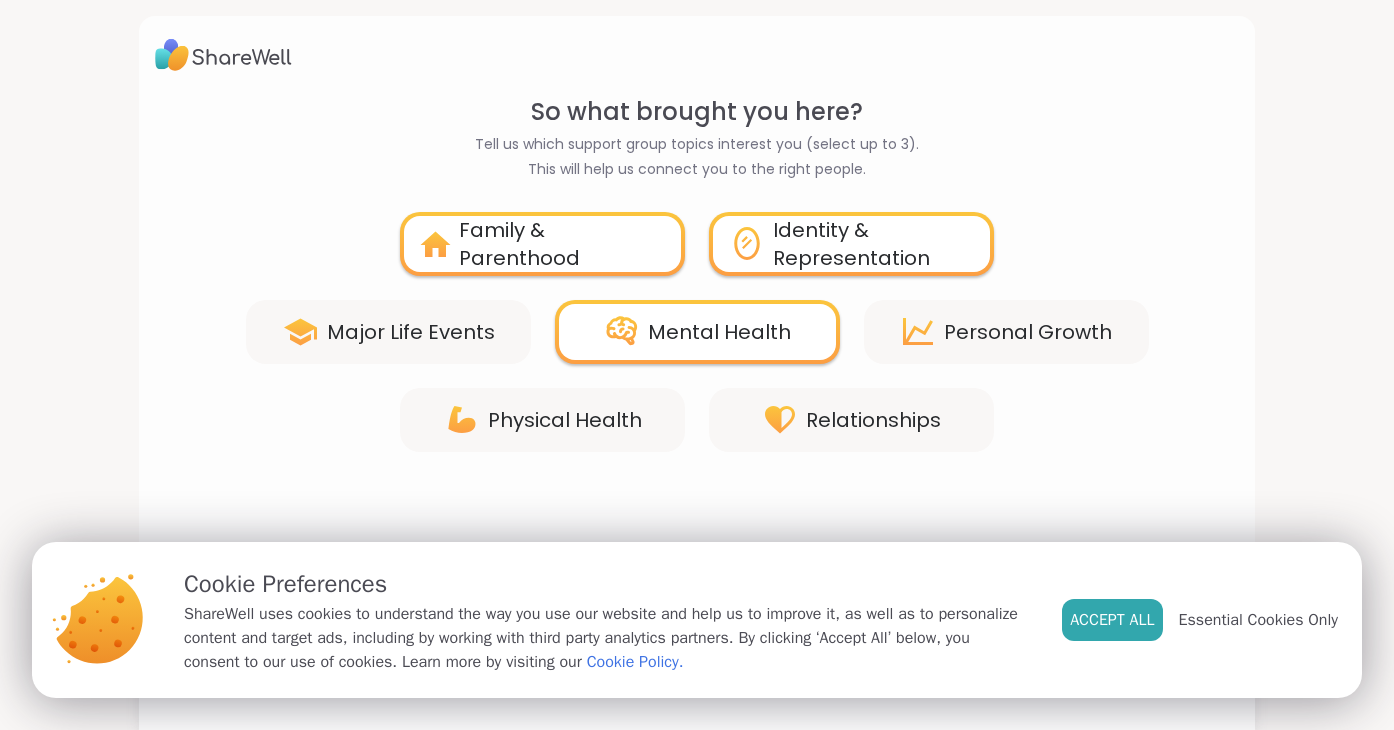 click on "Personal Growth" at bounding box center (1006, 332) 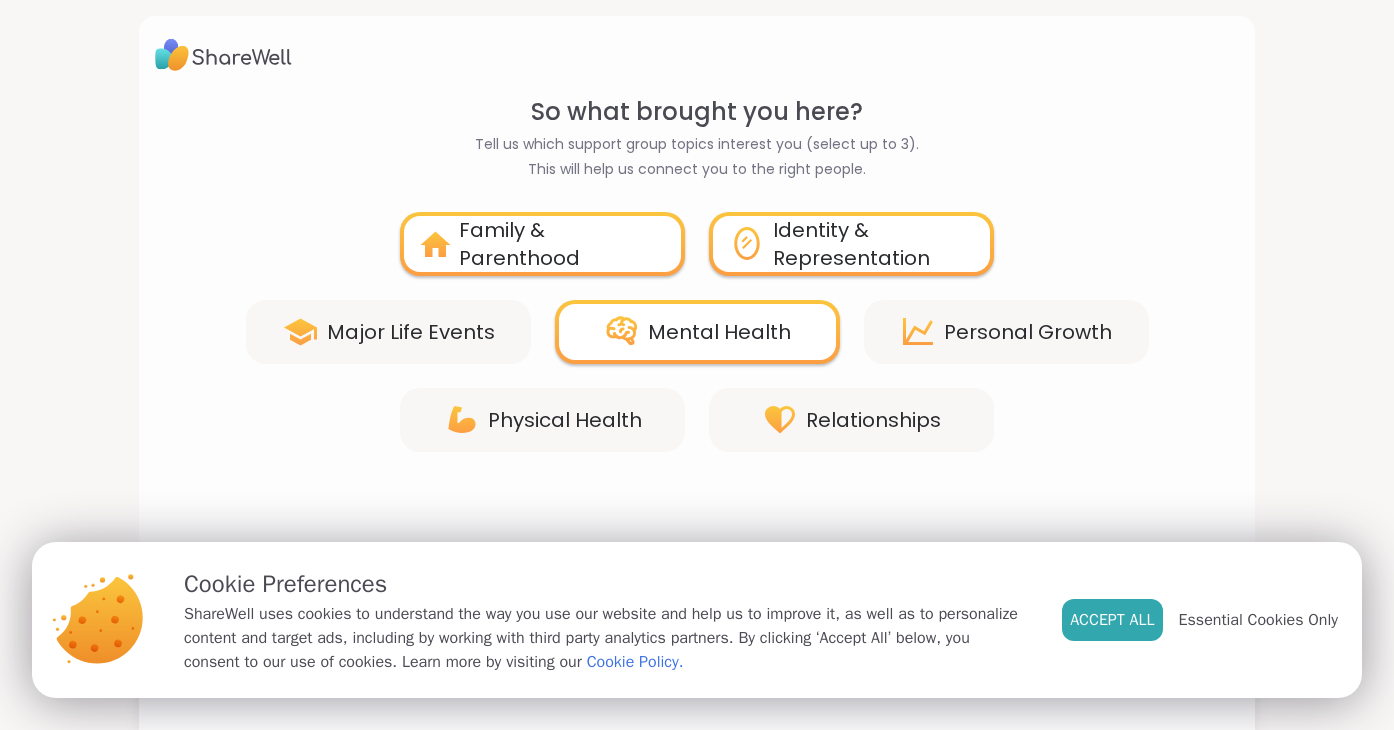 click on "Relationships" at bounding box center [873, 420] 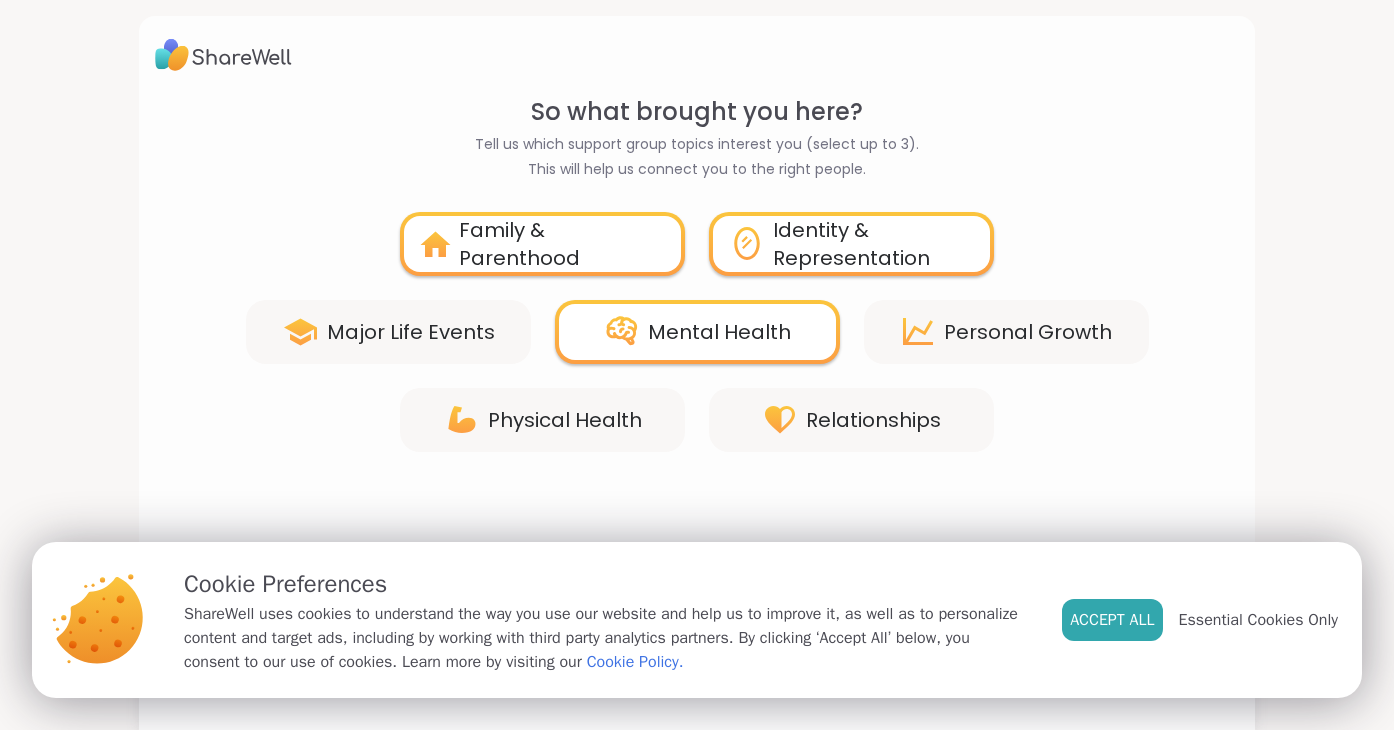 click on "Identity & Representation" at bounding box center [873, 244] 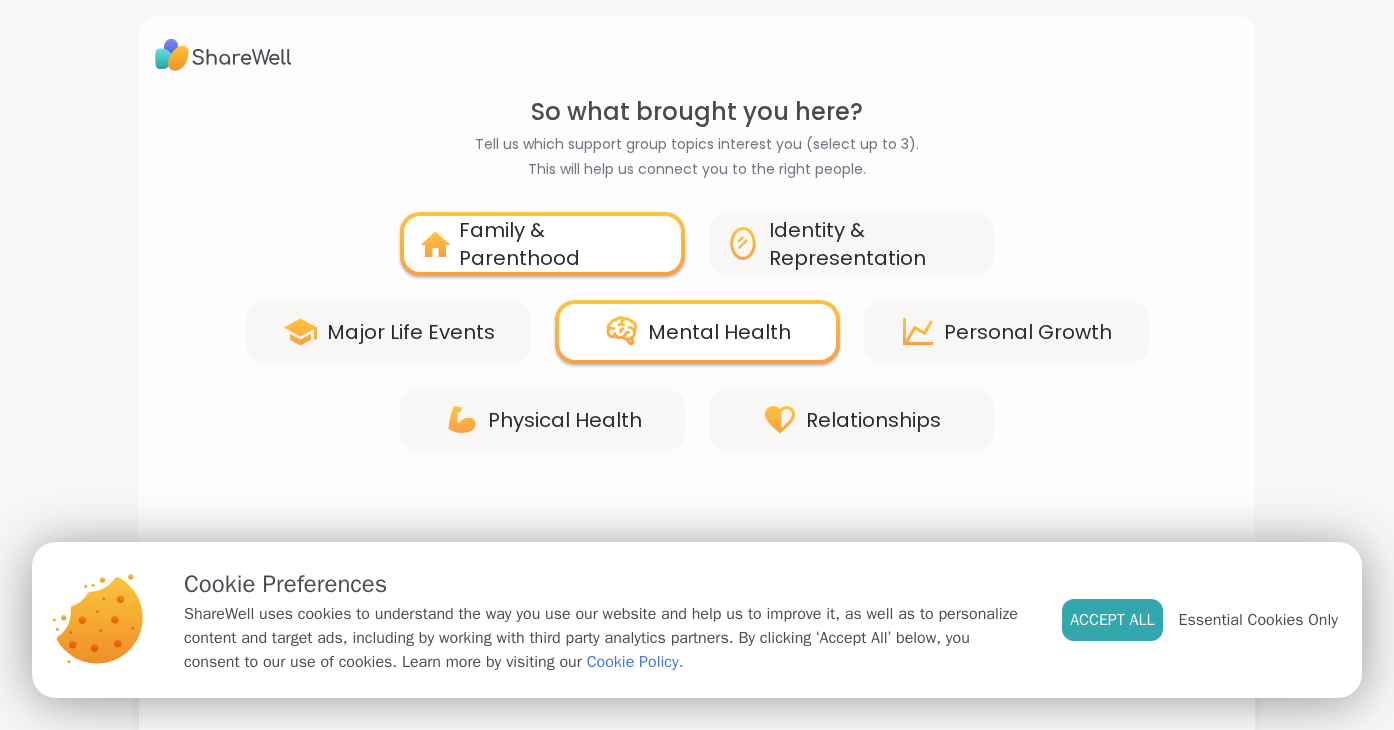 click on "Family & Parenthood" at bounding box center (562, 244) 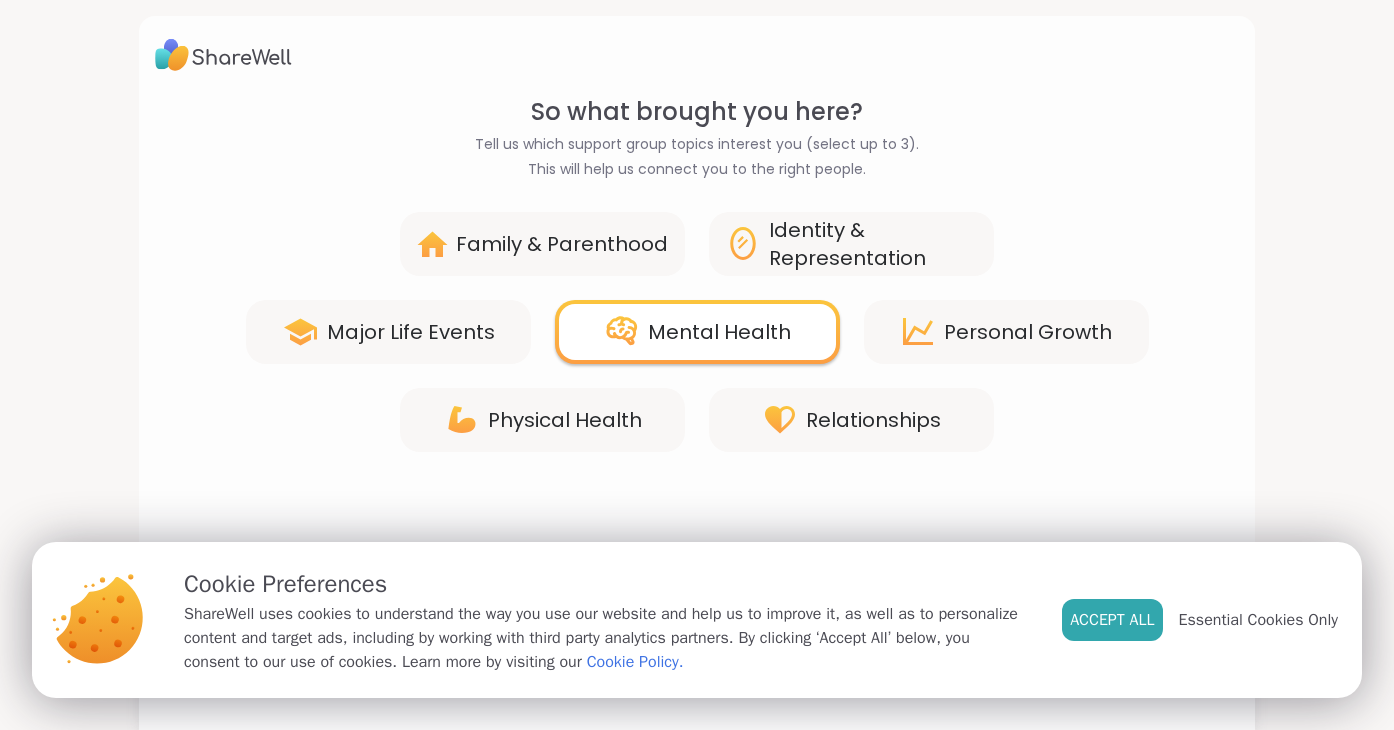click on "Family & Parenthood" at bounding box center (562, 244) 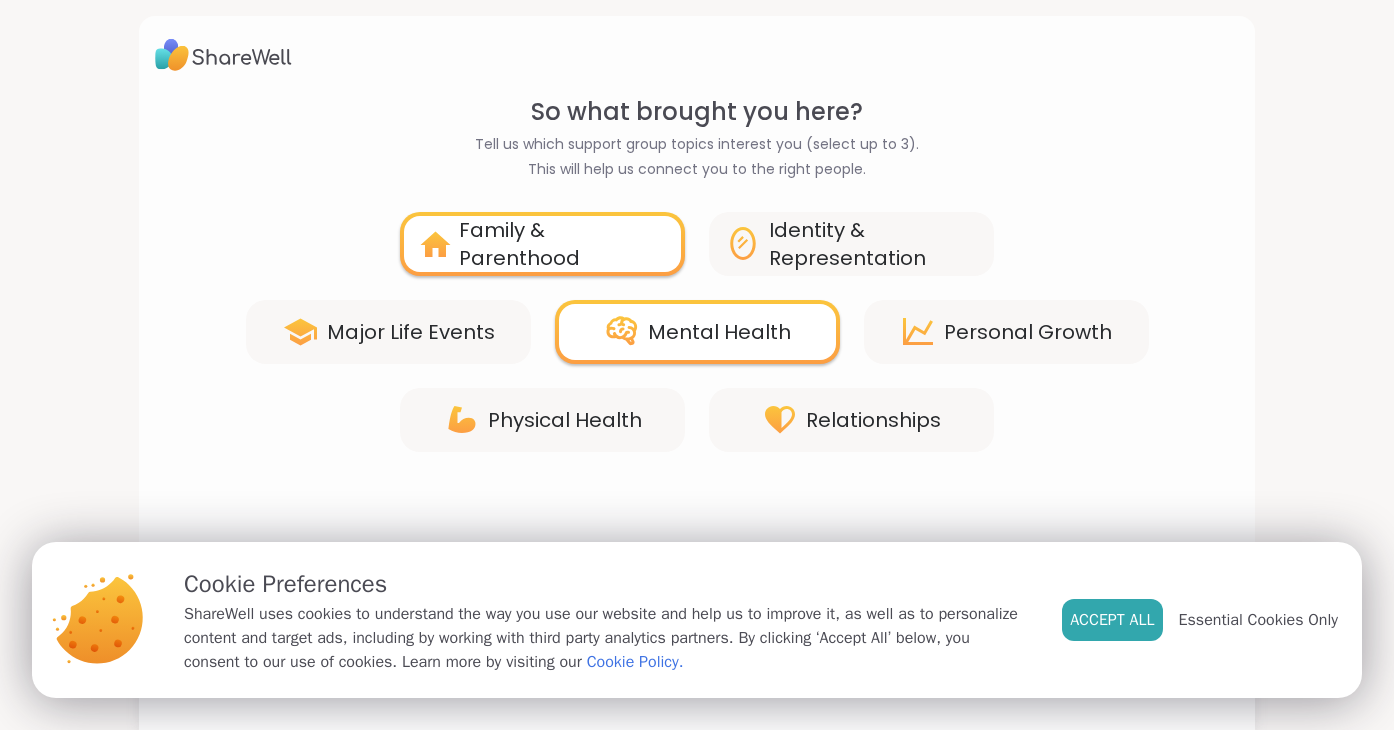 click on "Relationships" at bounding box center (873, 420) 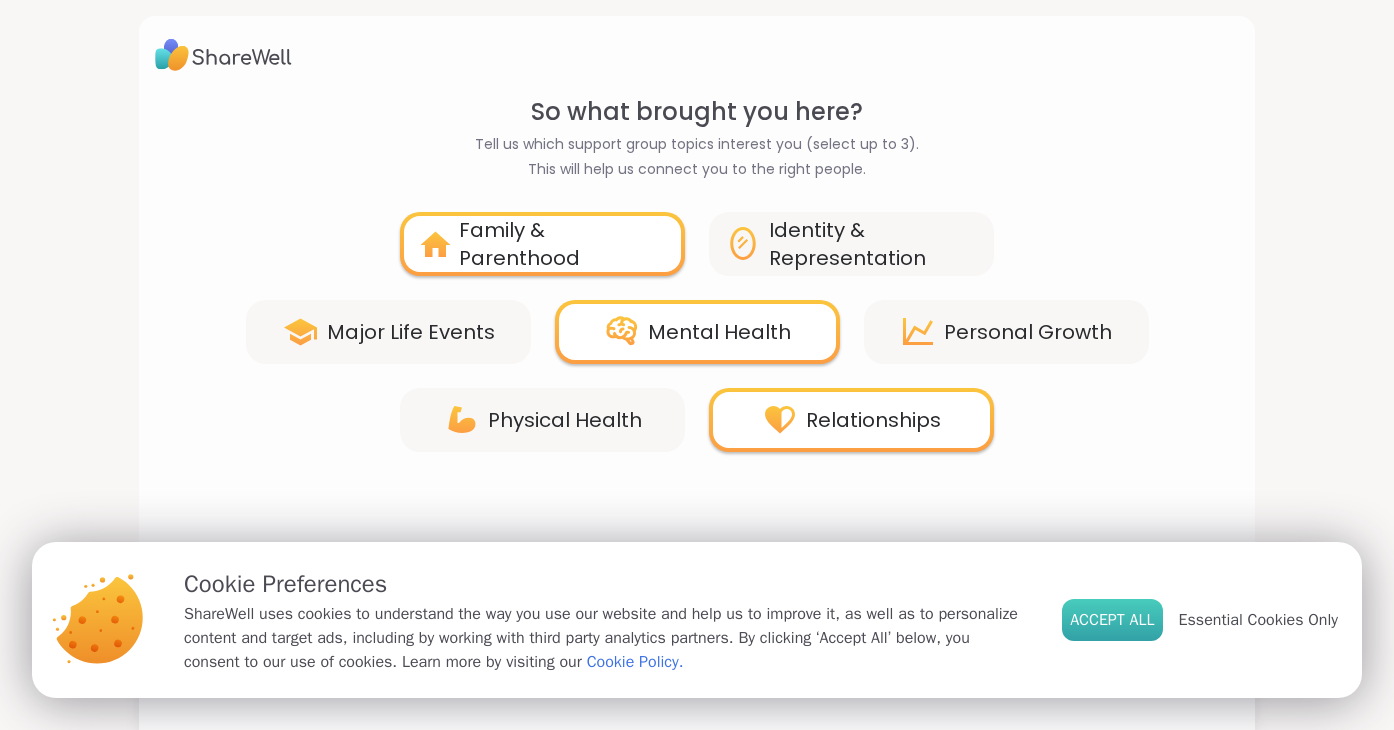 click on "Accept All" at bounding box center [1112, 620] 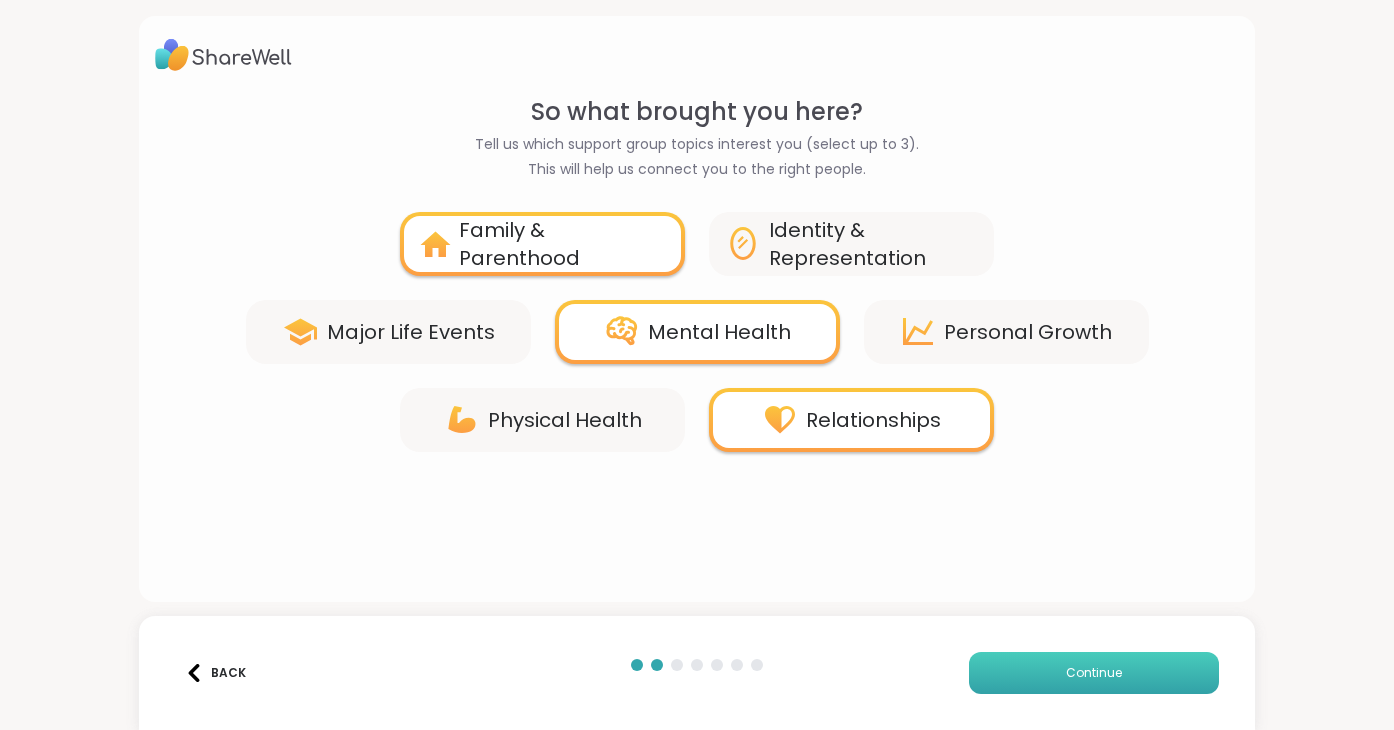 click on "Continue" at bounding box center [1094, 673] 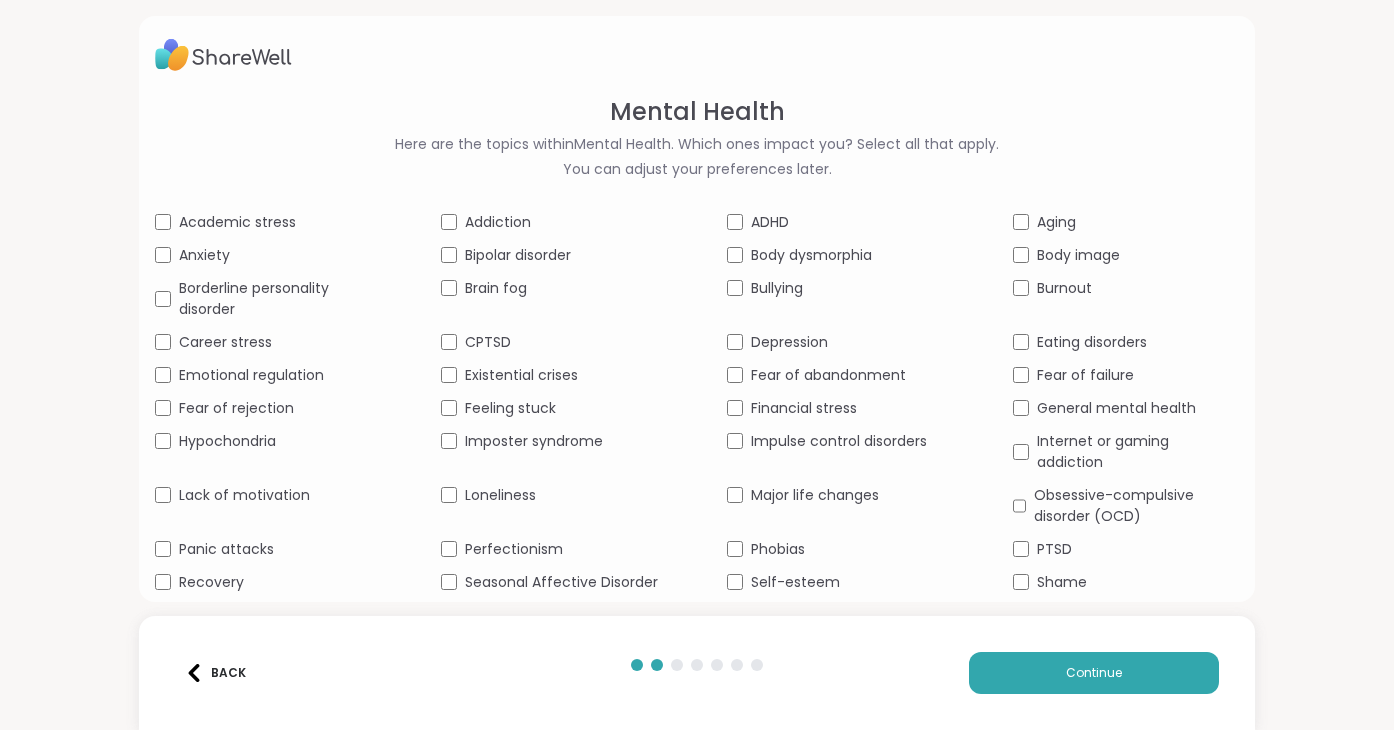 click on "Perfectionism" at bounding box center [514, 549] 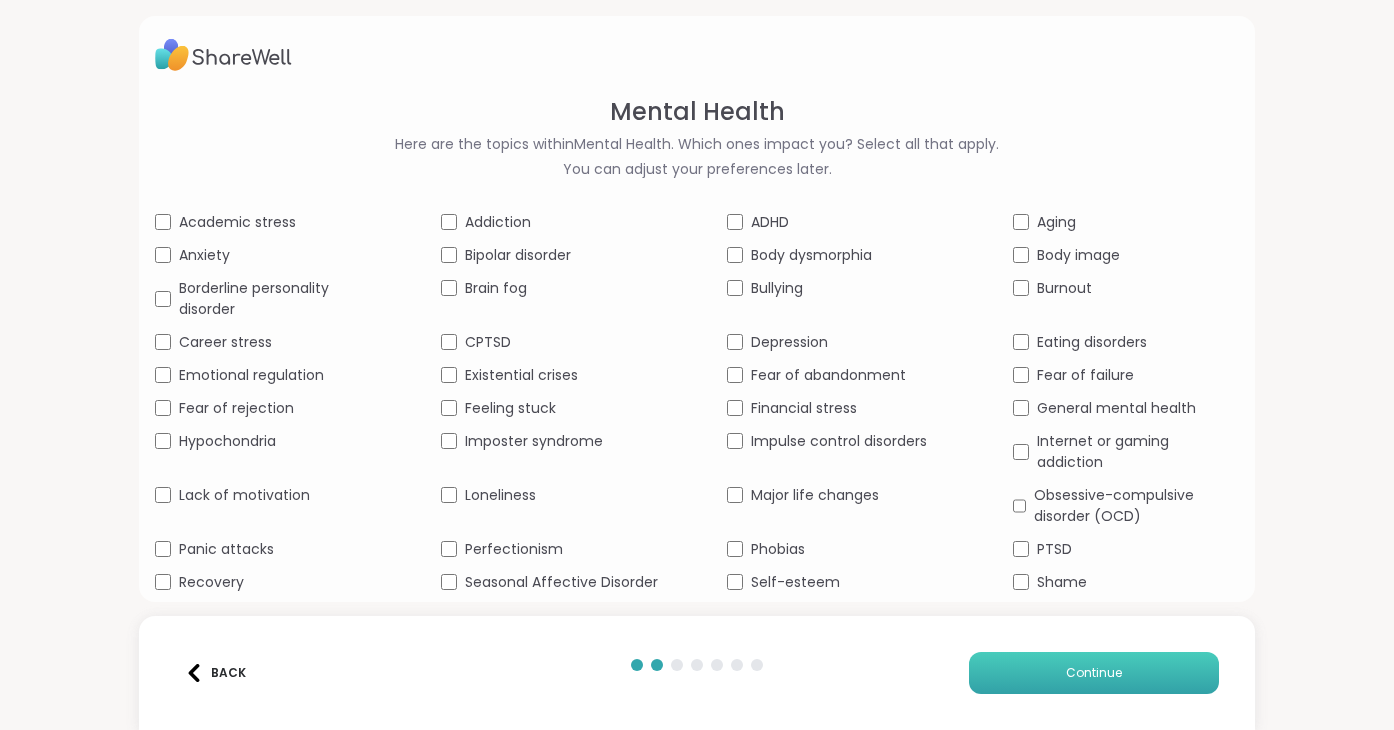 click on "Continue" at bounding box center [1094, 673] 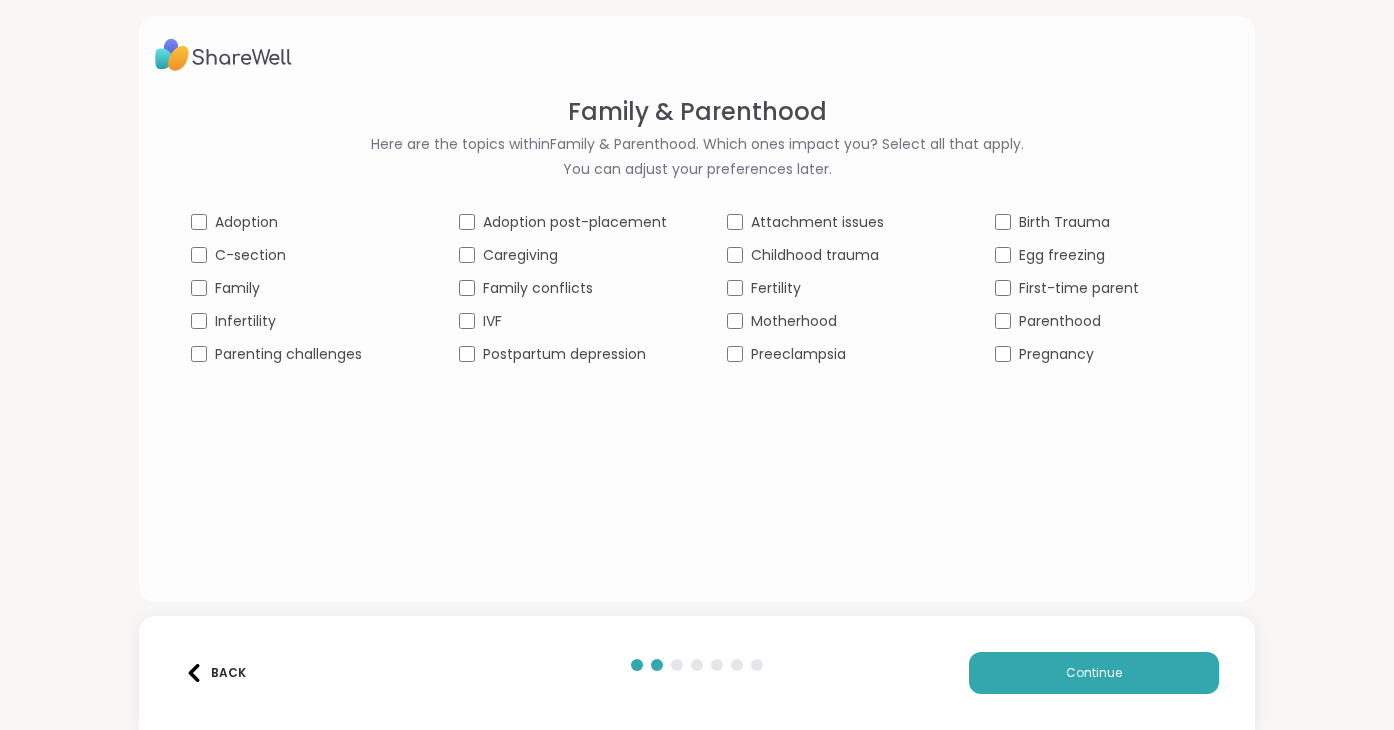 click on "Family" at bounding box center [237, 288] 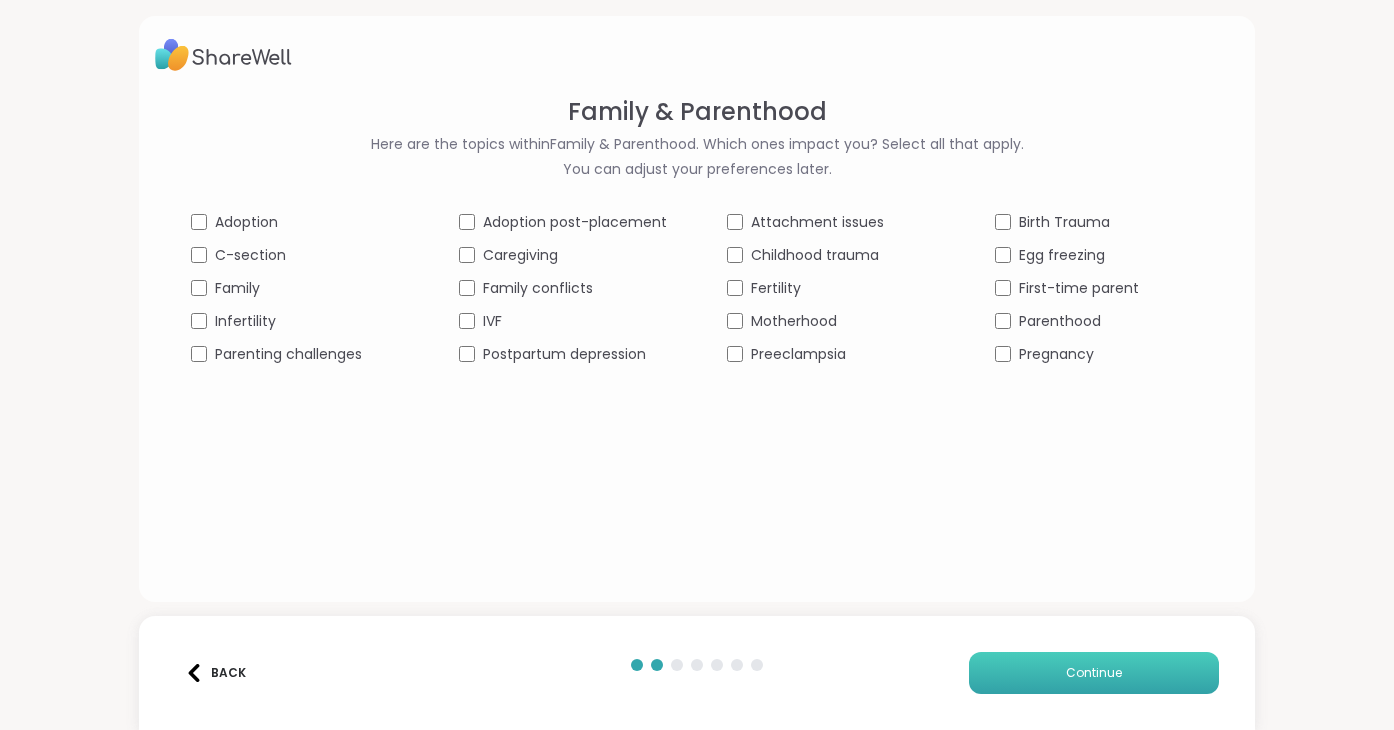 click on "Continue" at bounding box center [1094, 673] 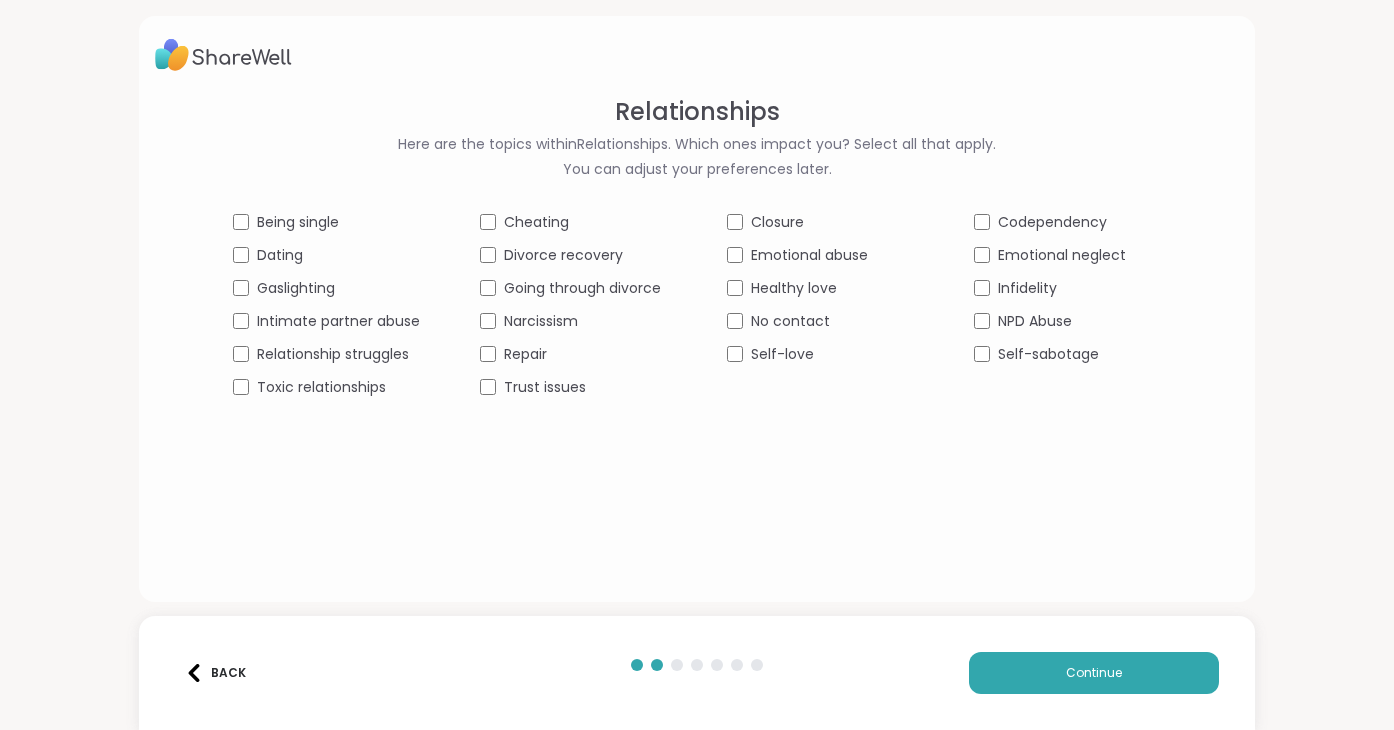 click on "Being single" at bounding box center (298, 222) 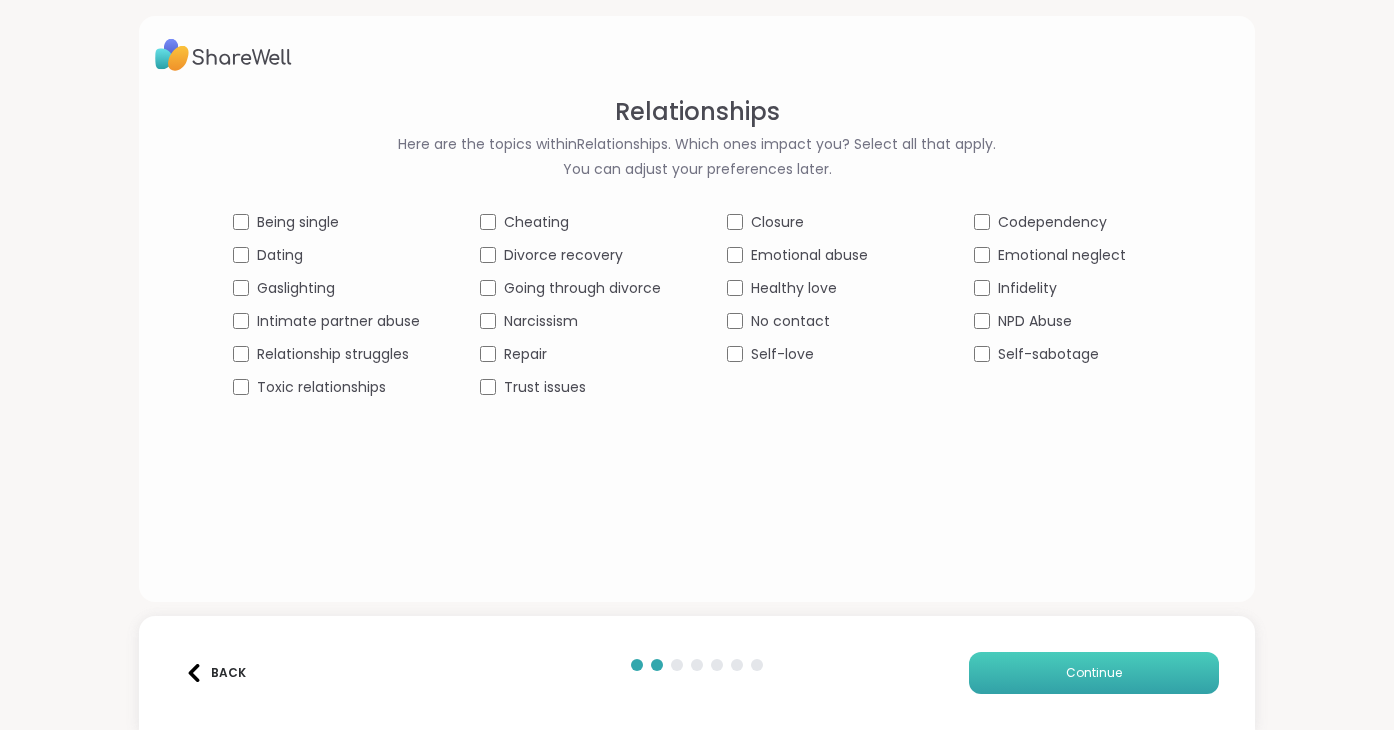 click on "Continue" at bounding box center (1094, 673) 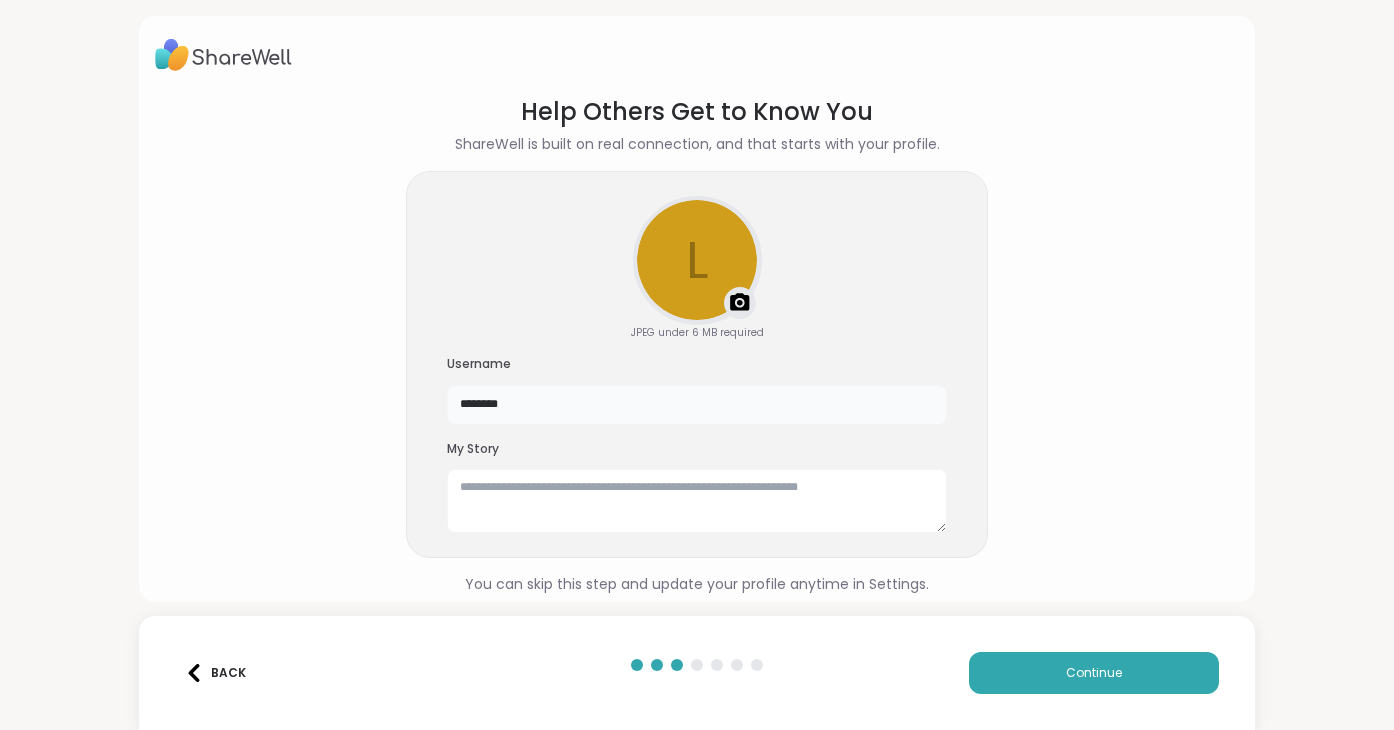 drag, startPoint x: 692, startPoint y: 409, endPoint x: 376, endPoint y: 404, distance: 316.03955 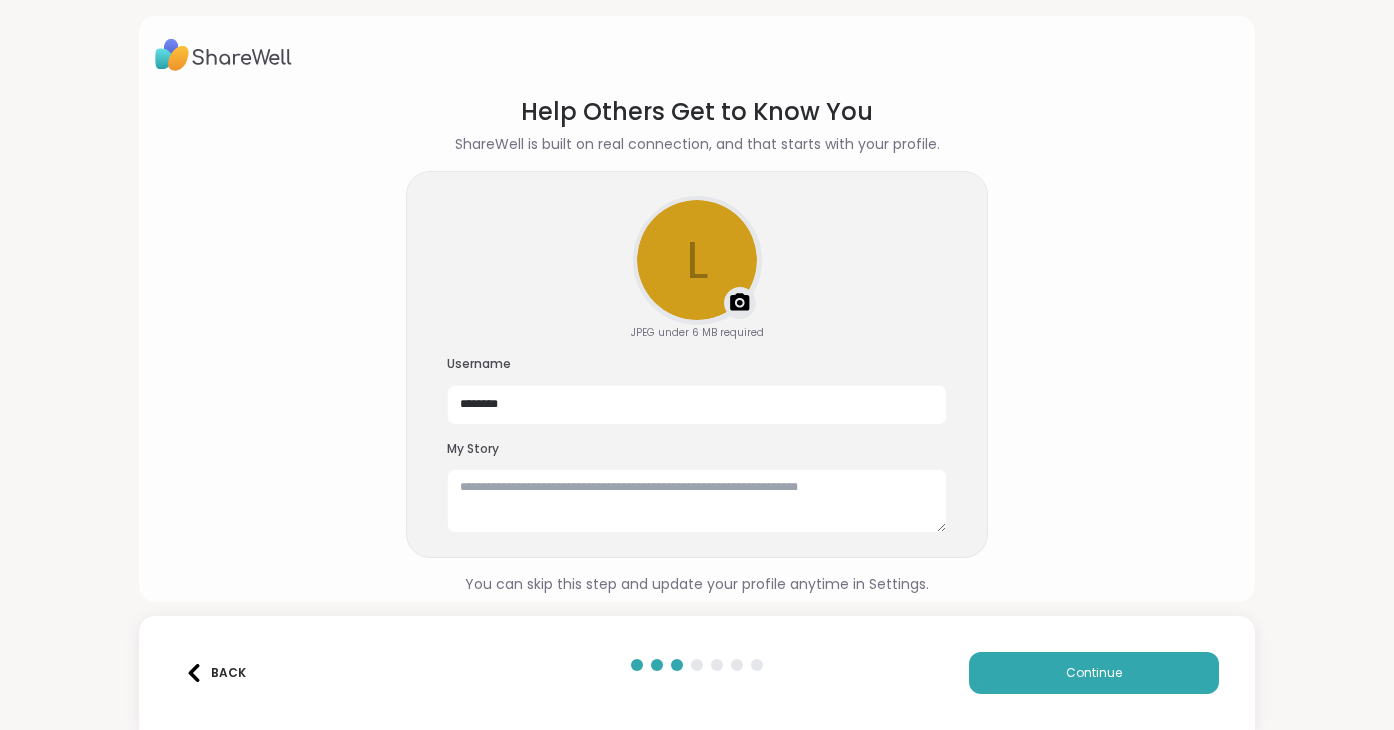 click on "Help Others Get to Know You ShareWell is built on real connection, and that starts with your profile. l Upload a profile photo JPEG under 6 MB required Username   ******** My Story   You can skip this step and update your profile anytime in Settings." at bounding box center (696, 345) 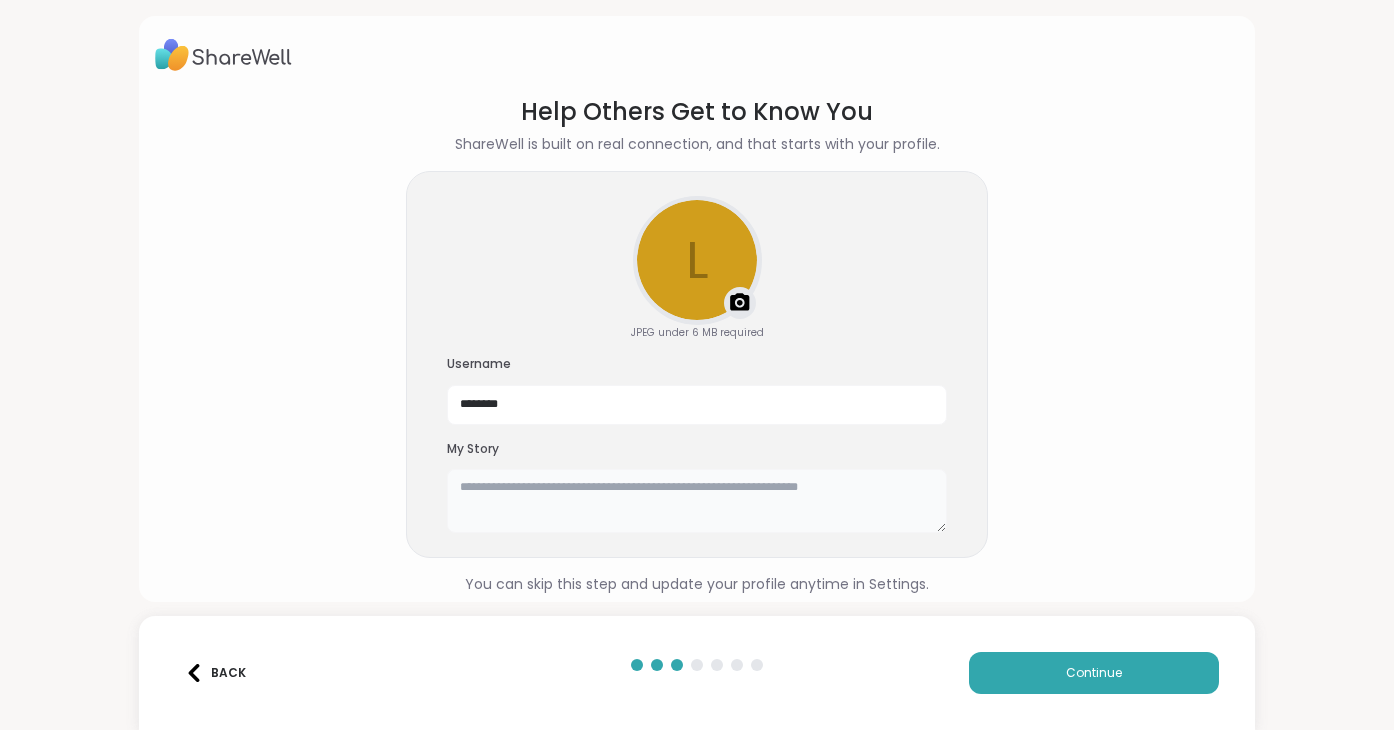 click at bounding box center (697, 501) 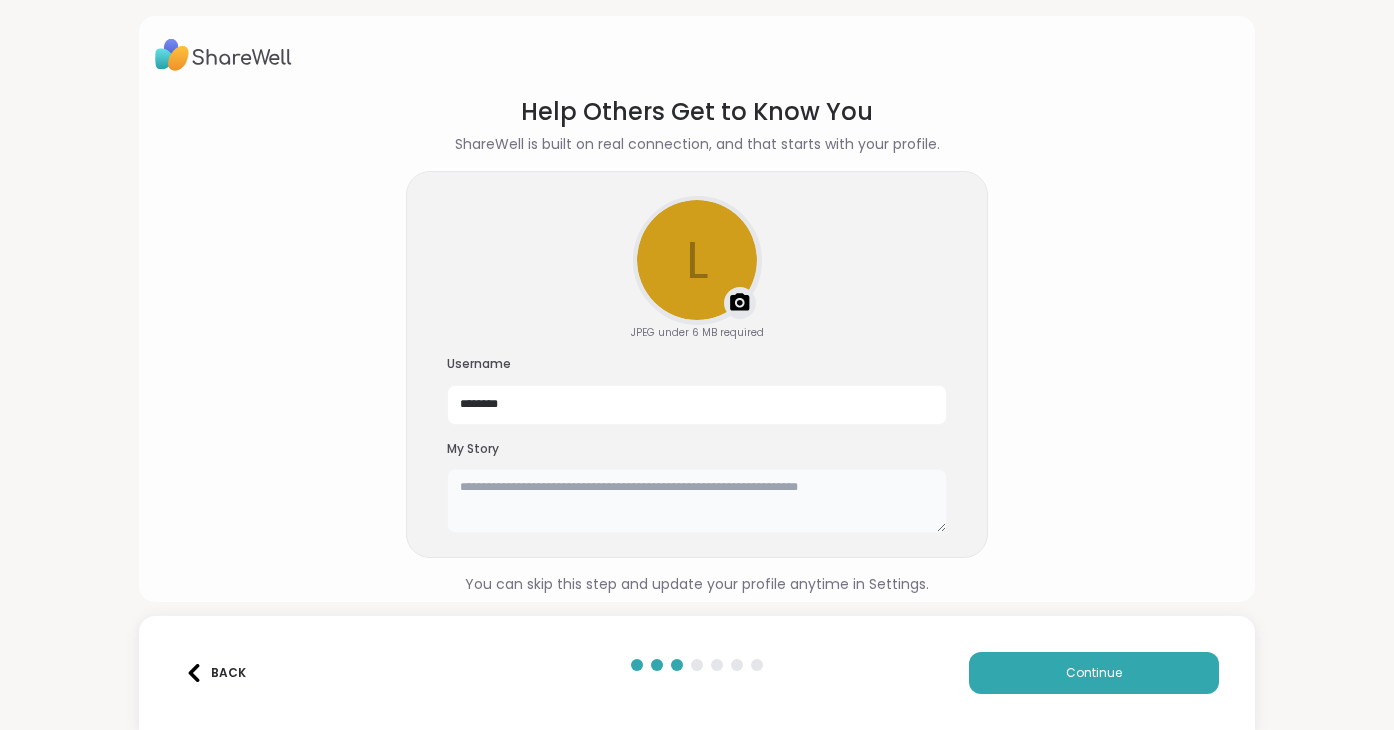 type on "*" 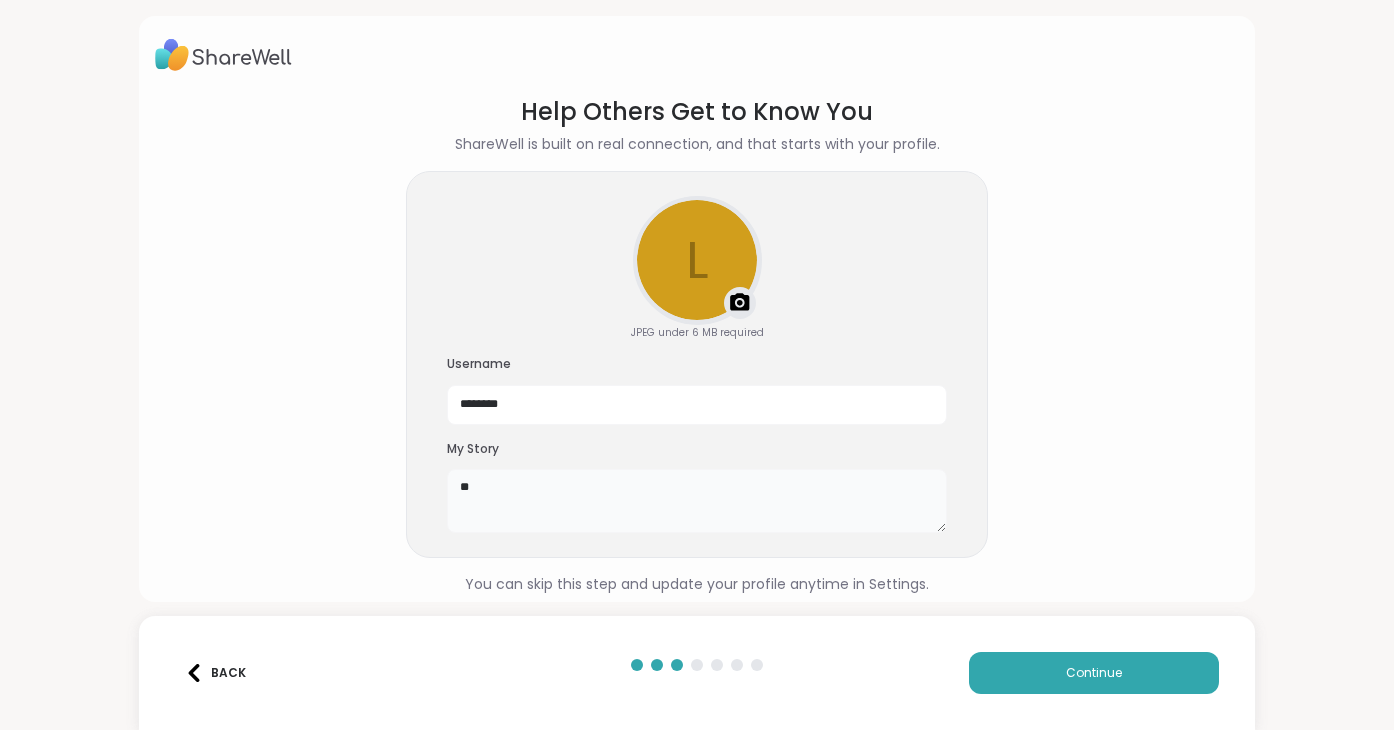 type on "*" 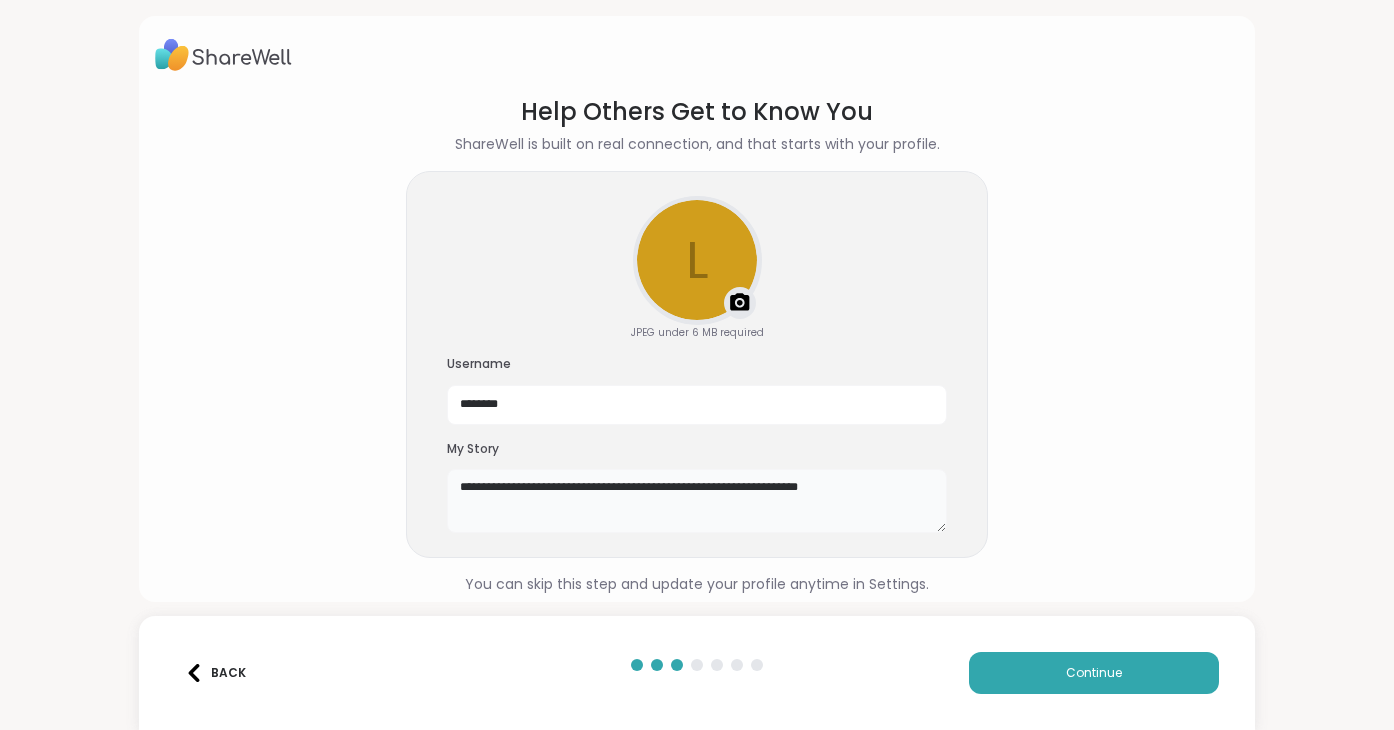 scroll, scrollTop: 9, scrollLeft: 0, axis: vertical 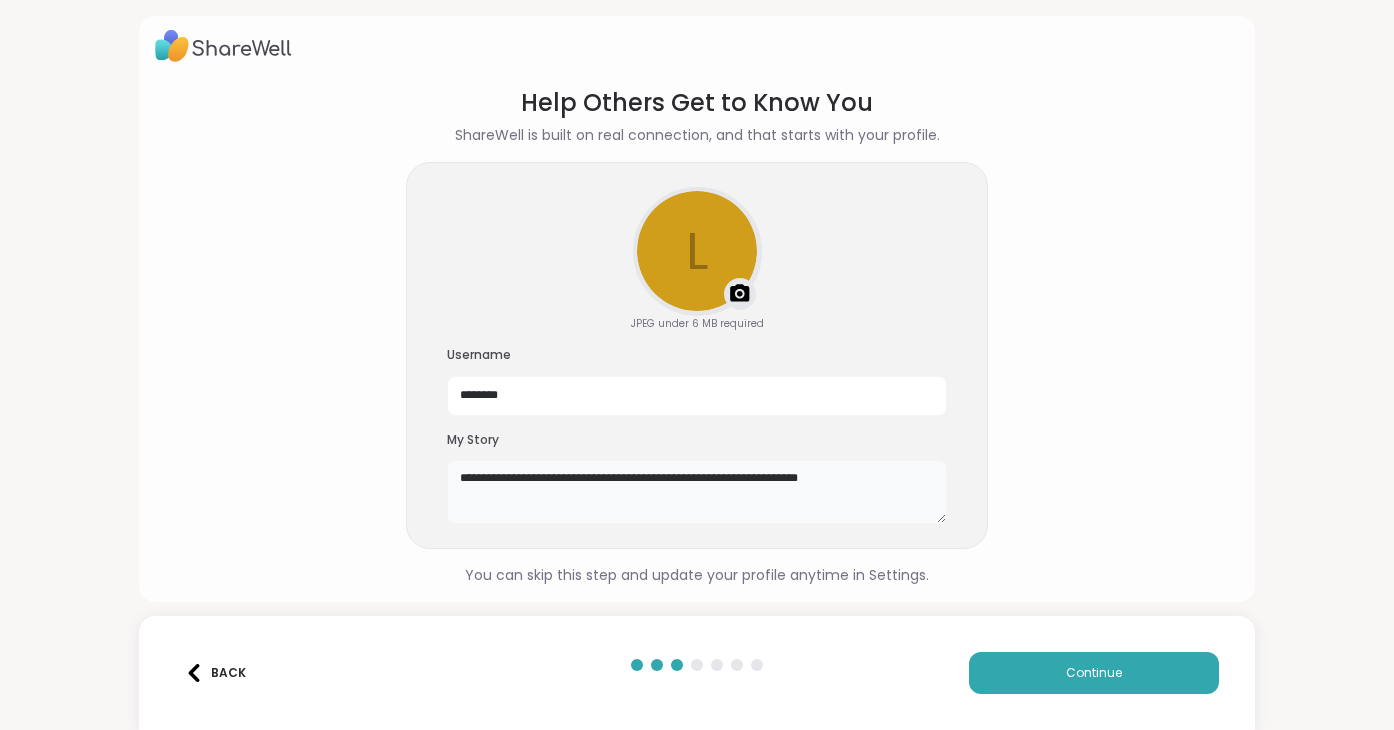 type on "**********" 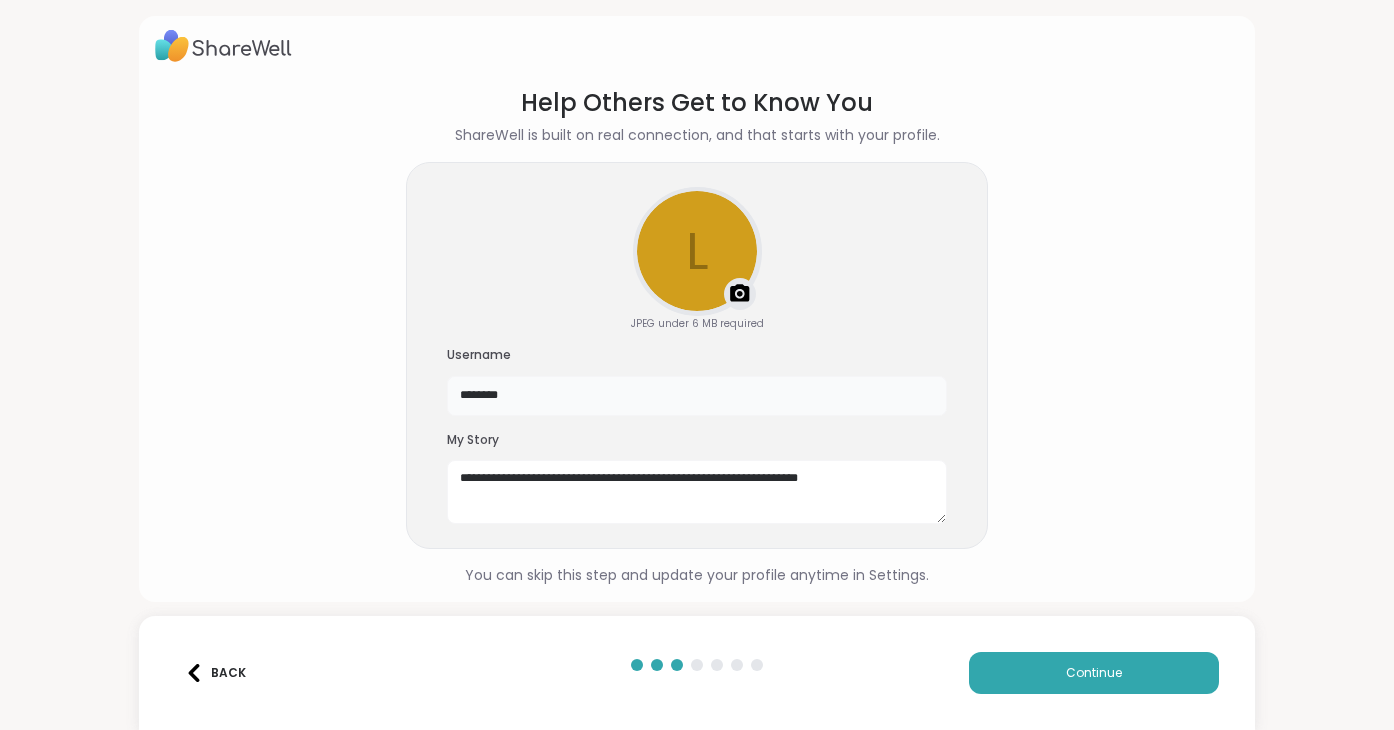 click on "********" at bounding box center (697, 396) 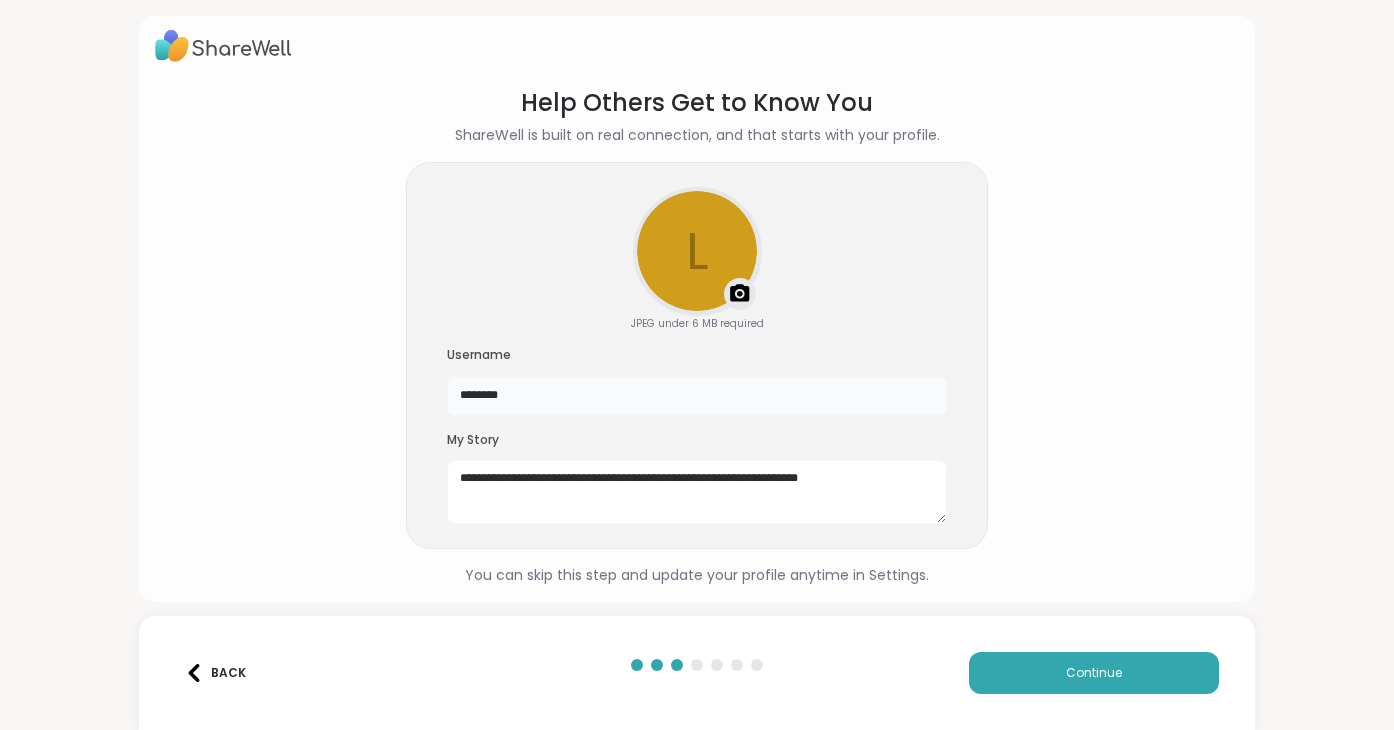 click on "********" at bounding box center (697, 396) 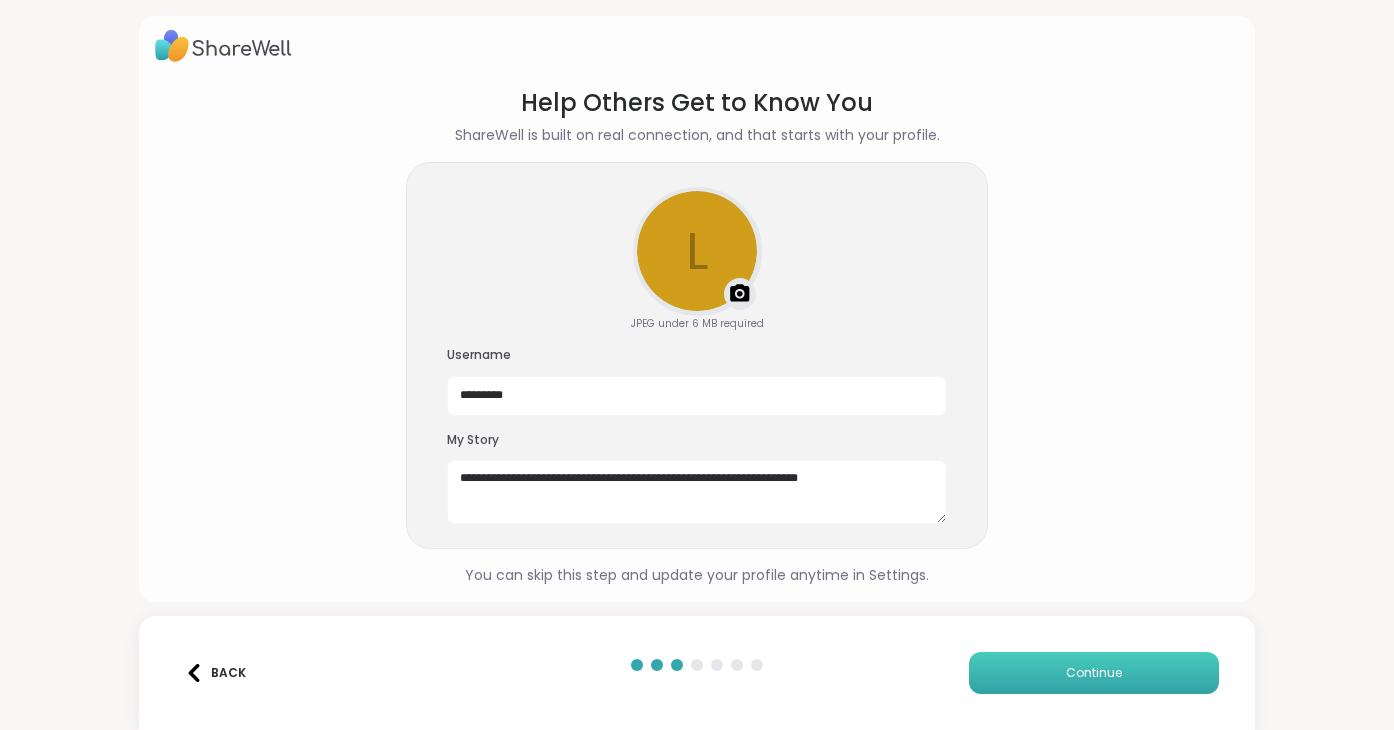 click on "Continue" at bounding box center [1094, 673] 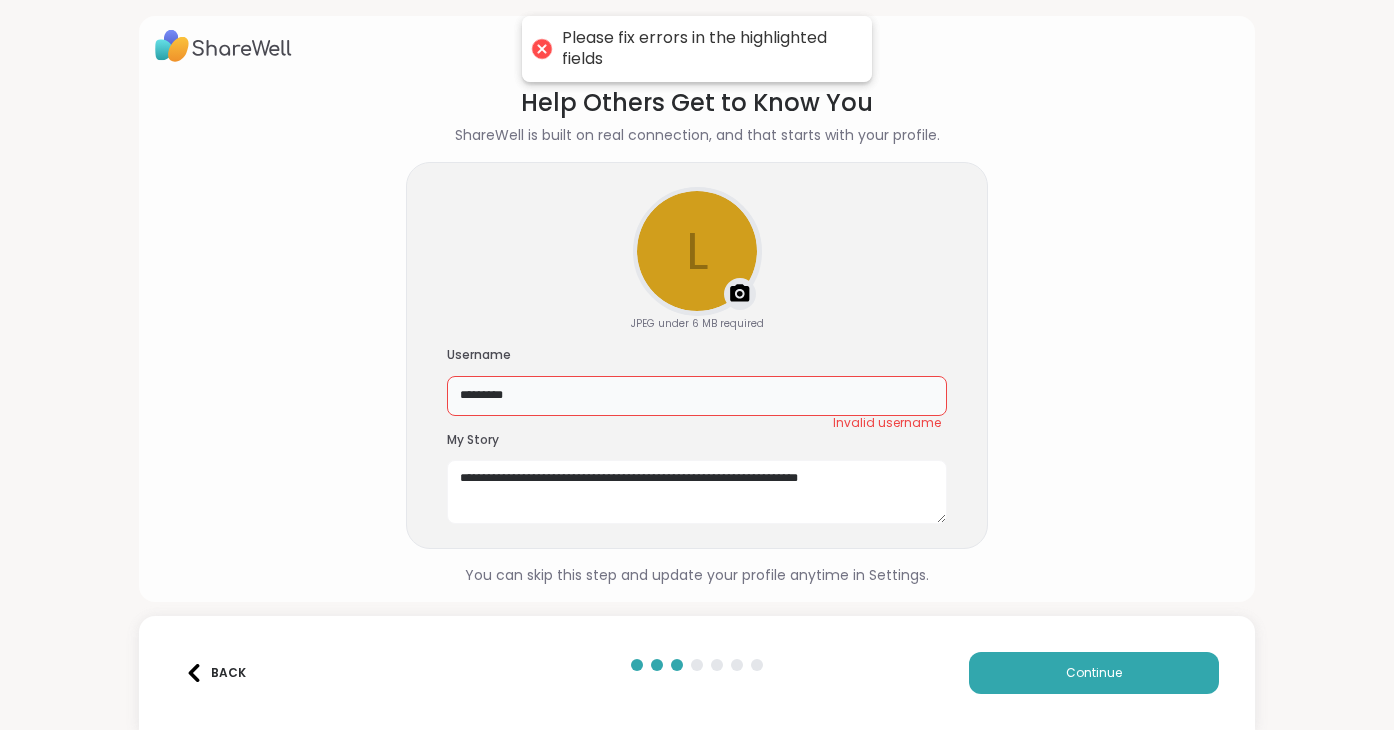 click on "*********" at bounding box center [697, 396] 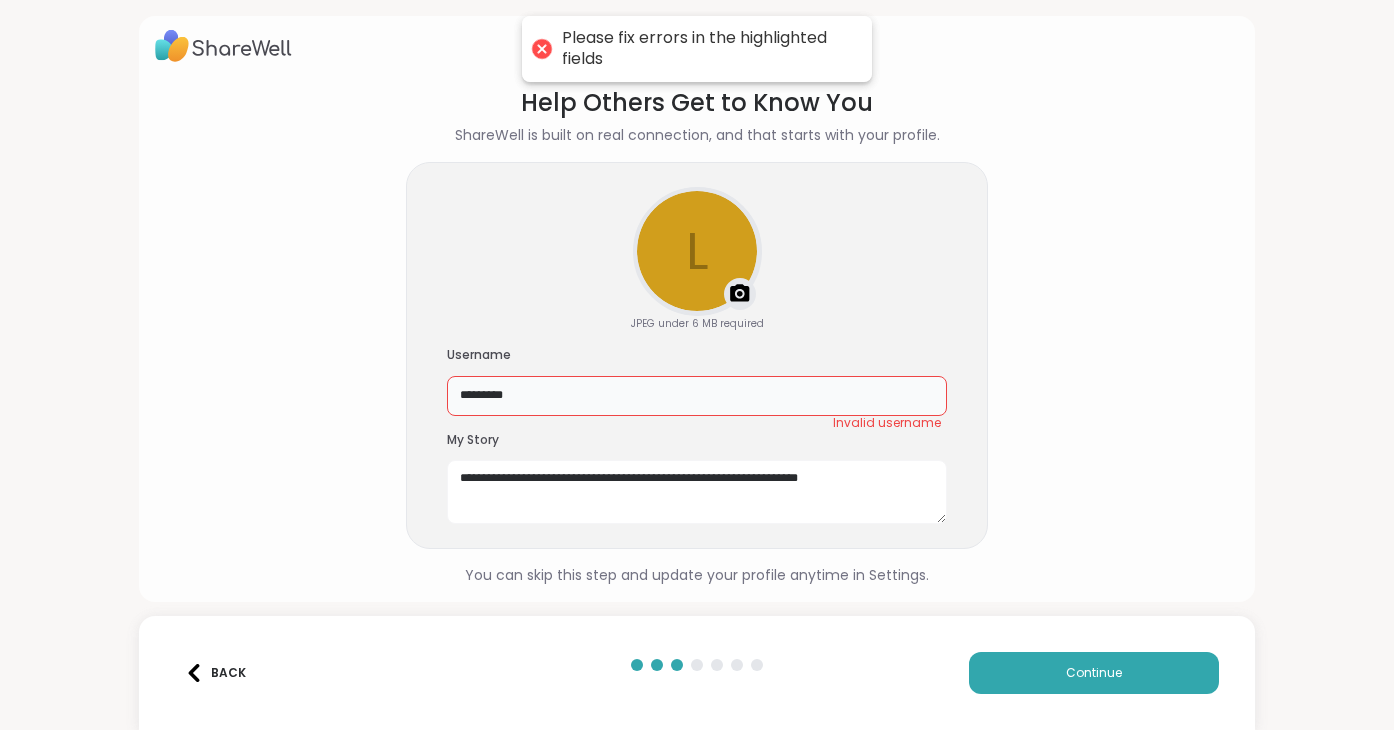 click on "*********" at bounding box center (697, 396) 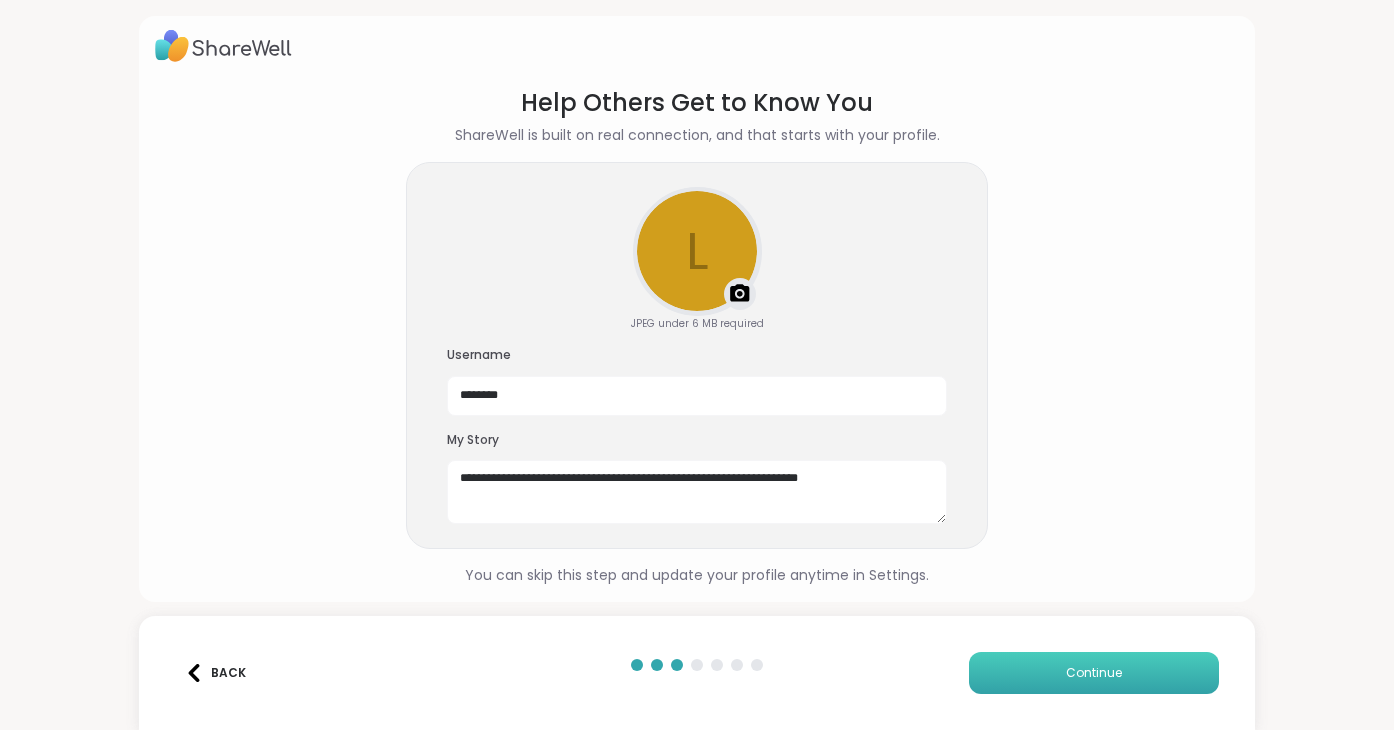 click on "Continue" at bounding box center (1094, 673) 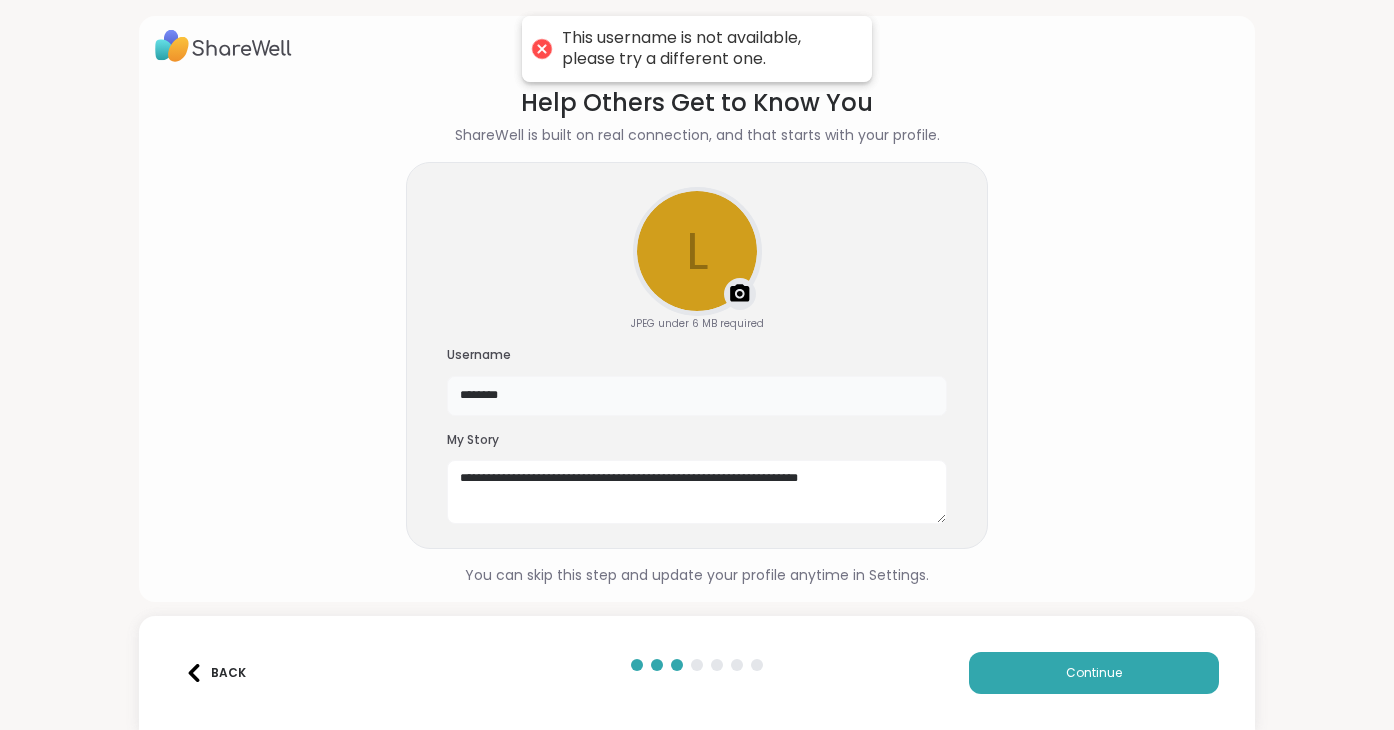 click on "********" at bounding box center (697, 396) 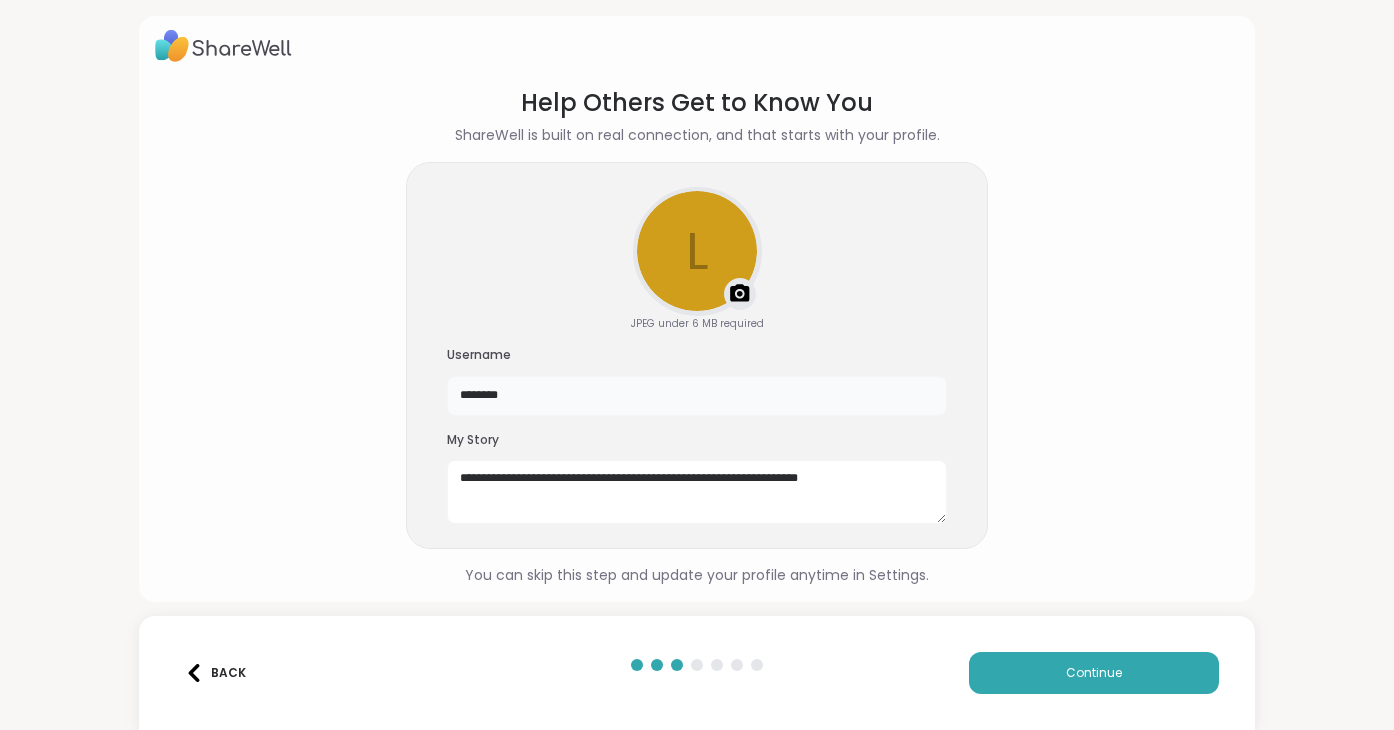click on "********" at bounding box center [697, 396] 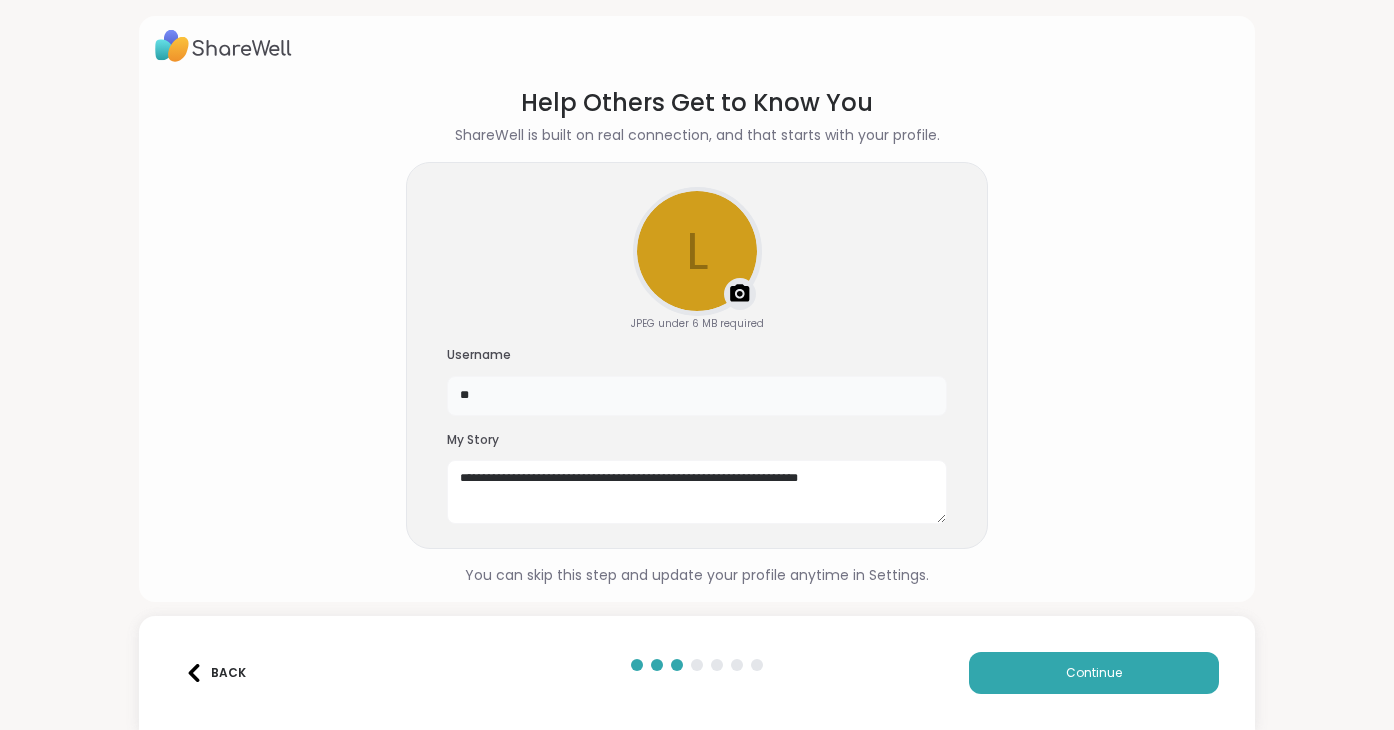 type on "*" 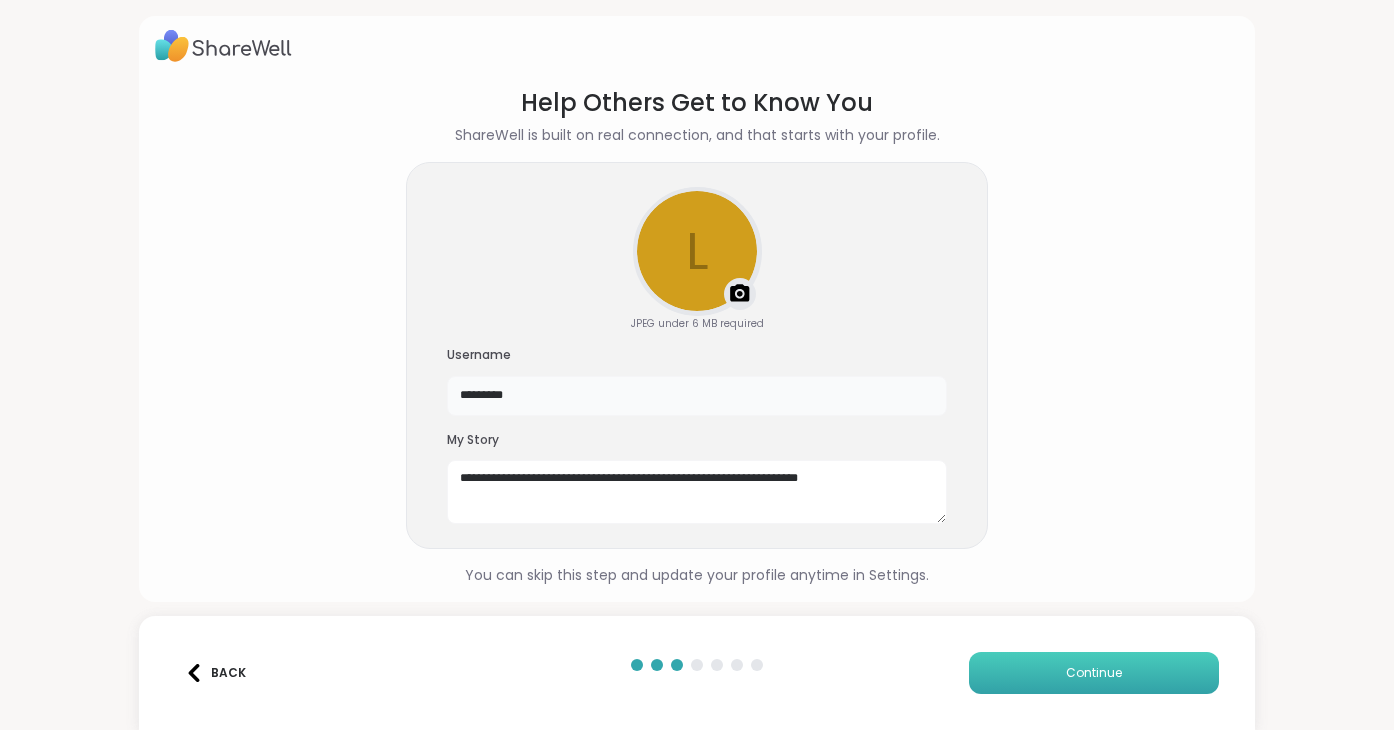 type on "*********" 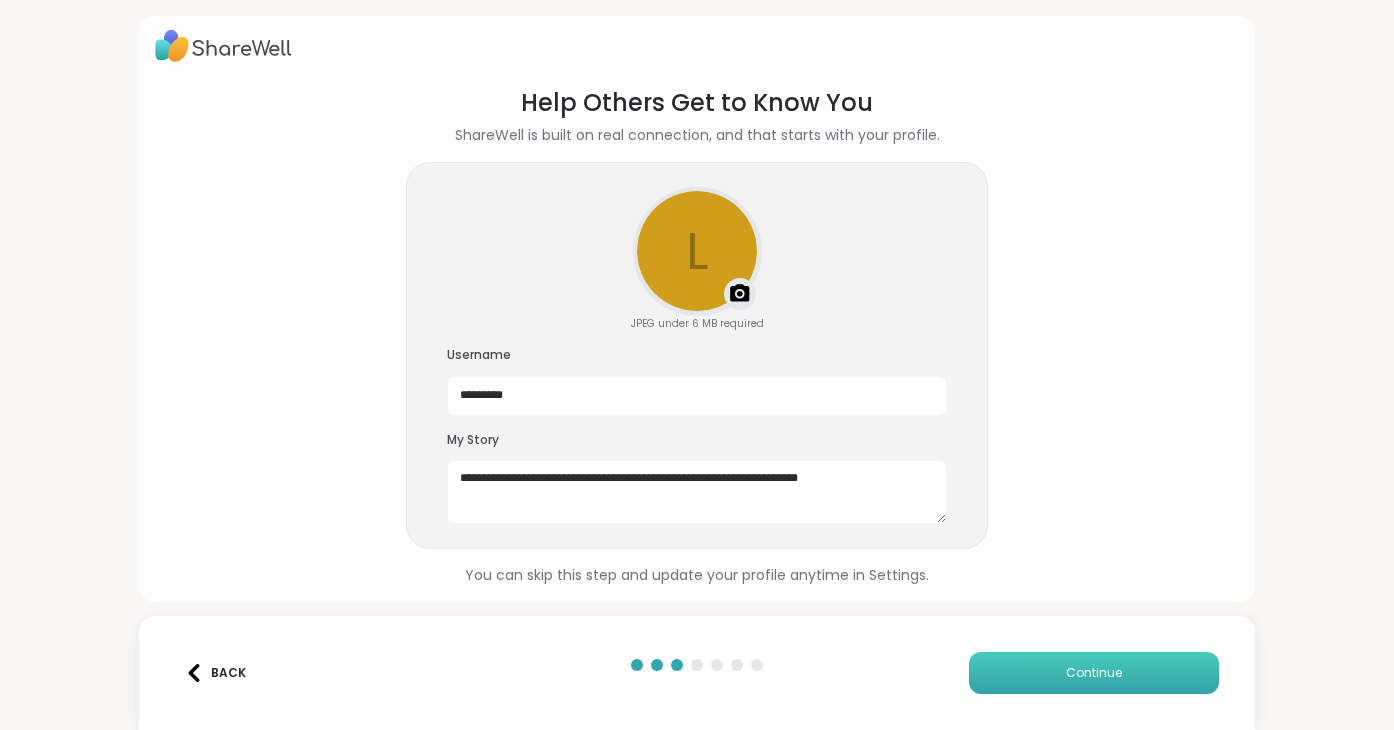 click on "Continue" at bounding box center (1094, 673) 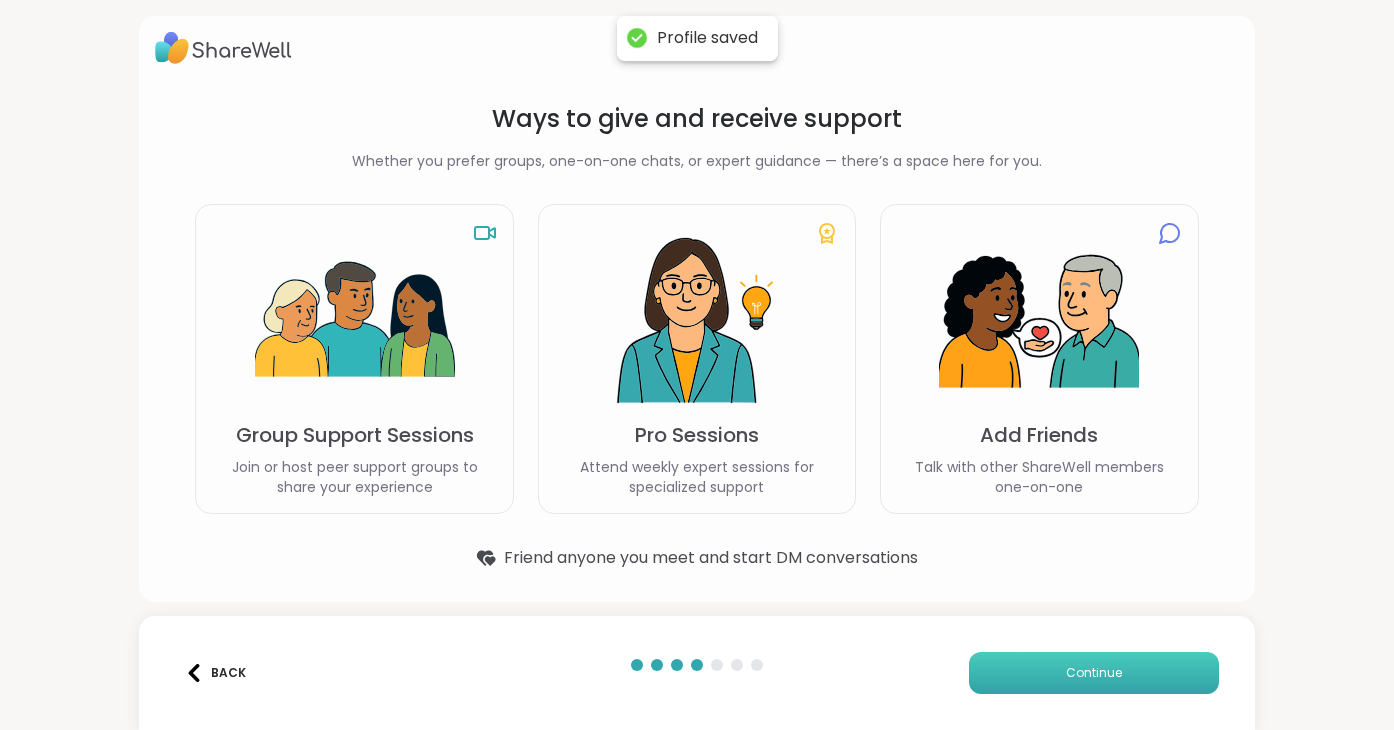 scroll, scrollTop: 7, scrollLeft: 0, axis: vertical 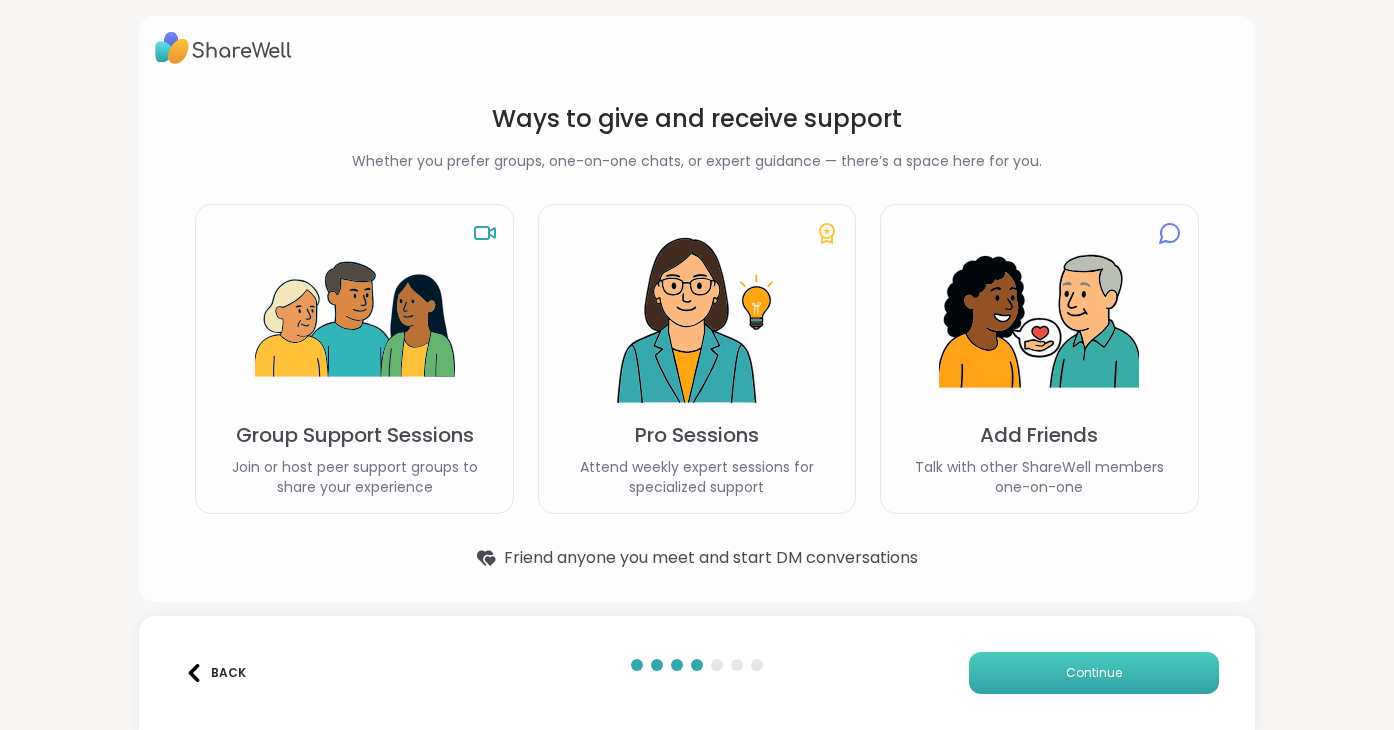 click on "Continue" at bounding box center [1094, 673] 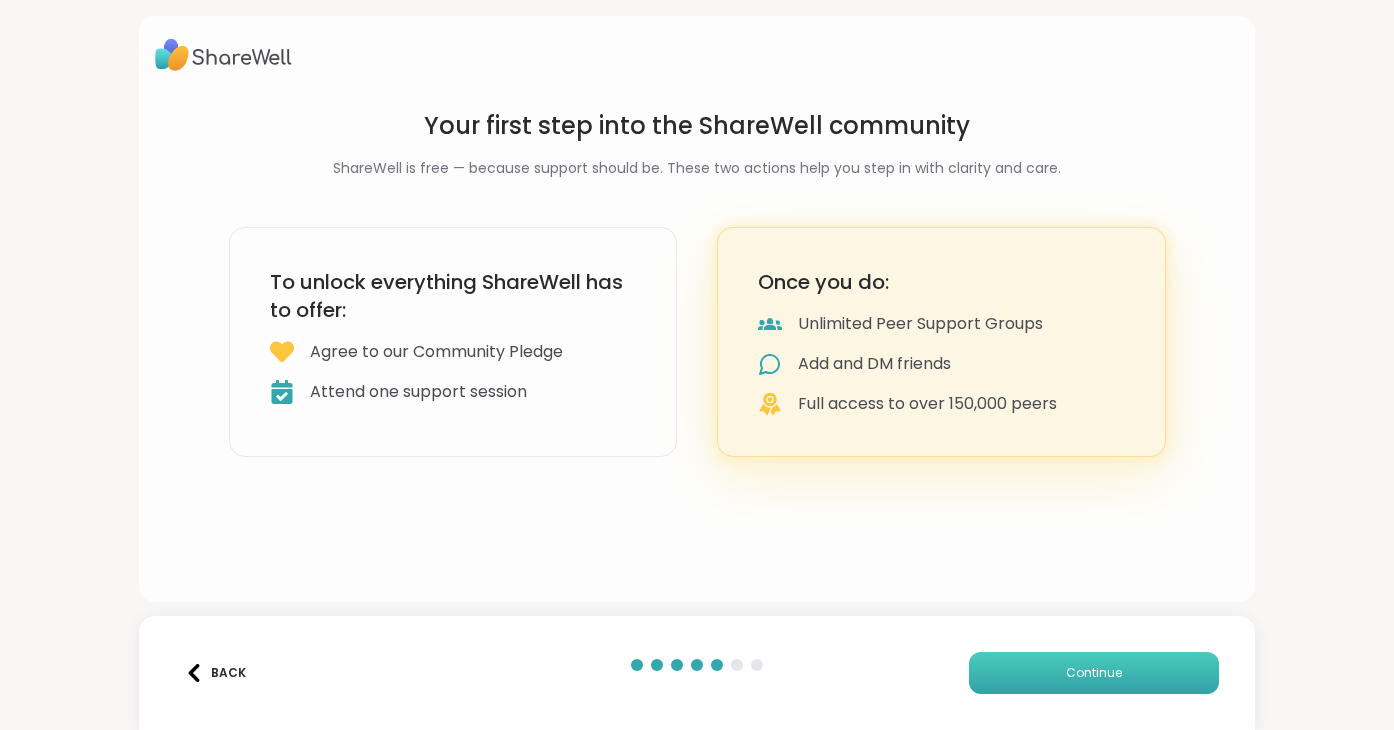 click on "Continue" at bounding box center (1094, 673) 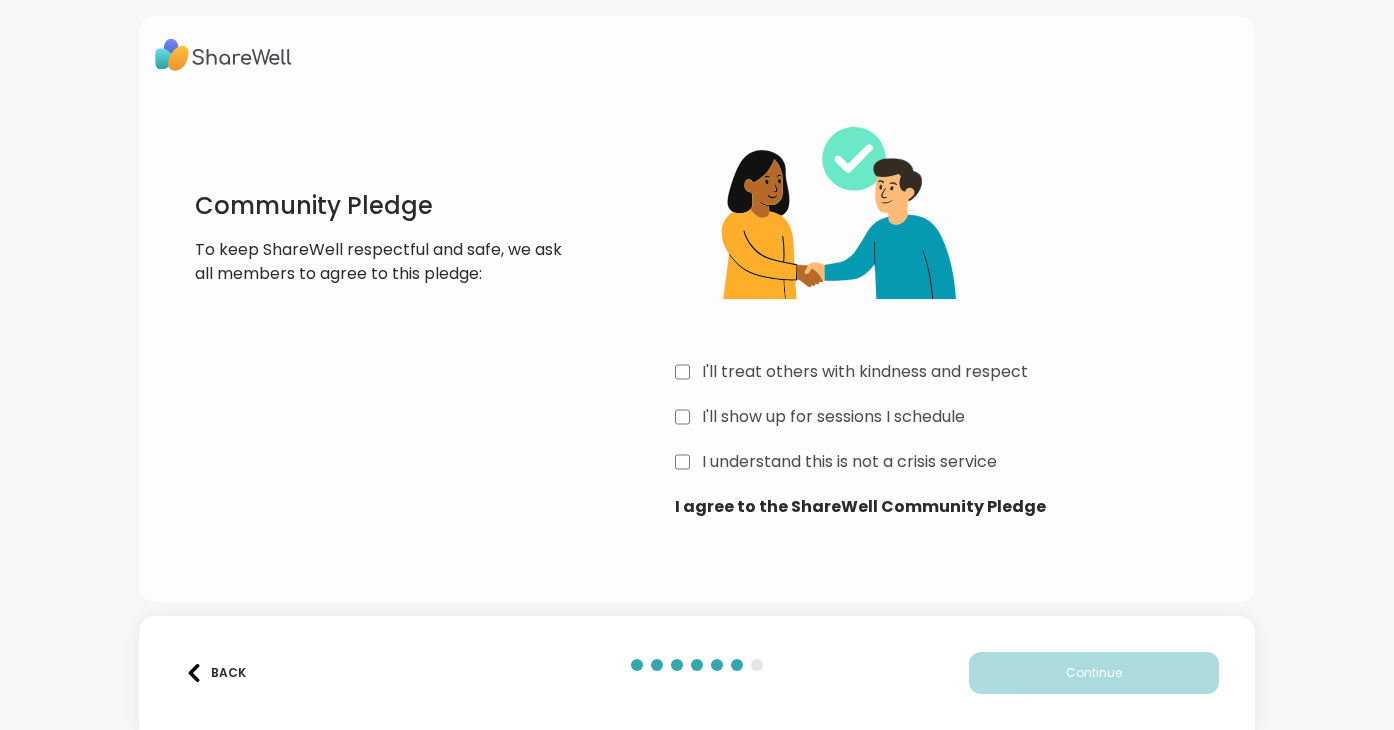 click on "I understand this is not a crisis service" at bounding box center (957, 462) 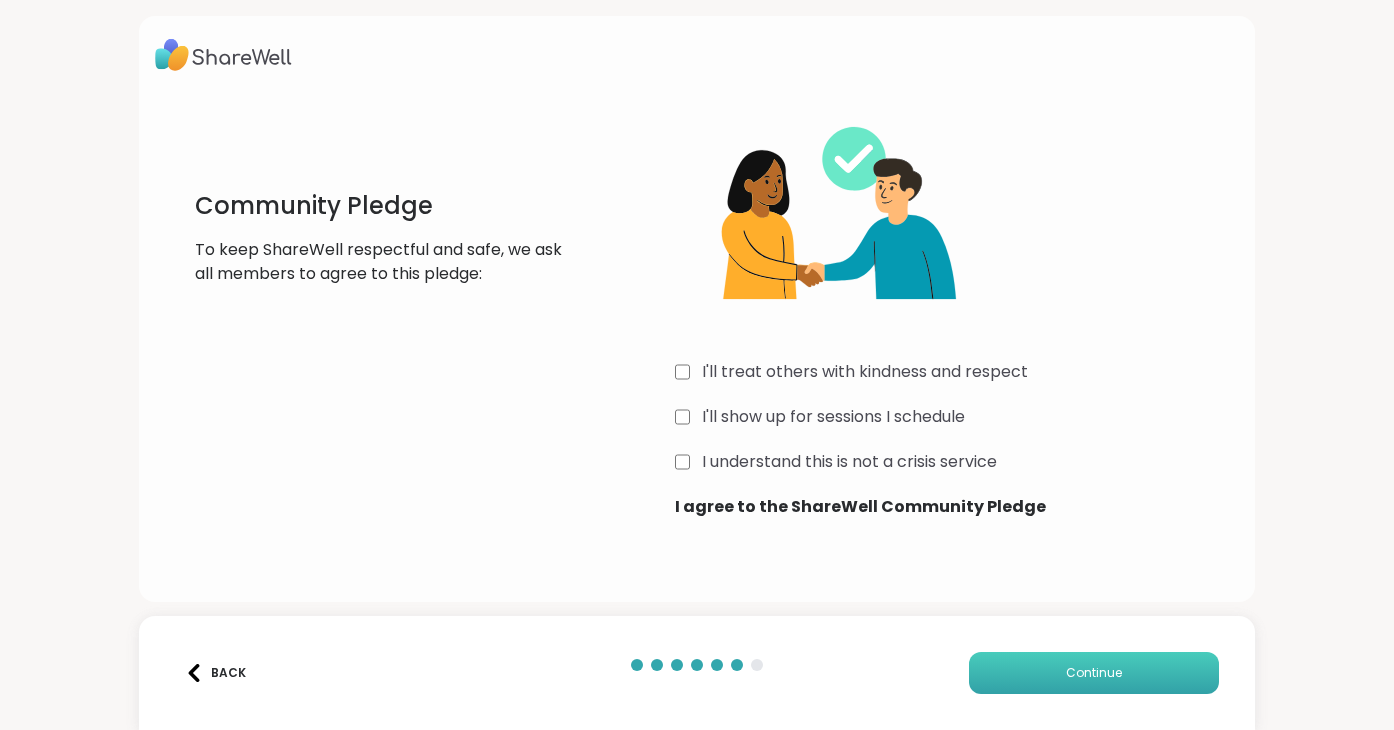 click on "Continue" at bounding box center [1094, 673] 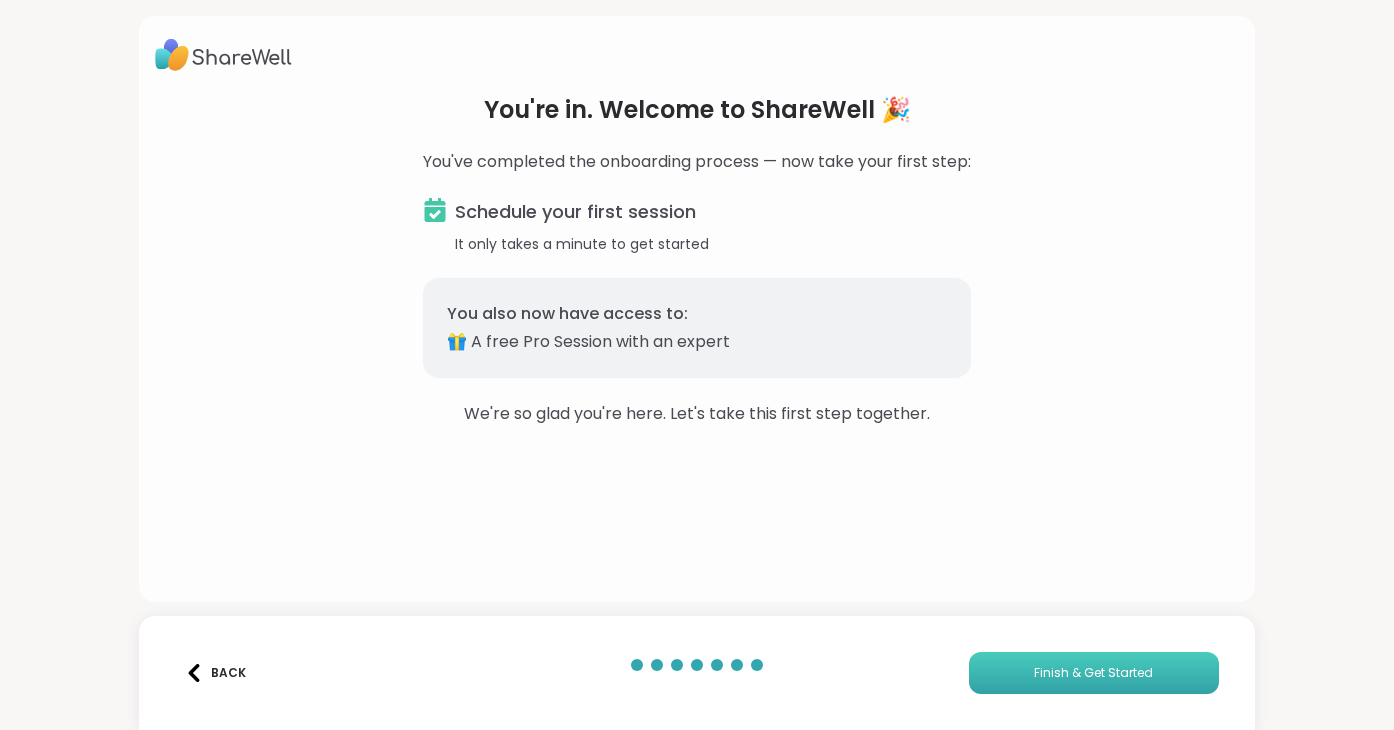 click on "Finish & Get Started" at bounding box center [1093, 673] 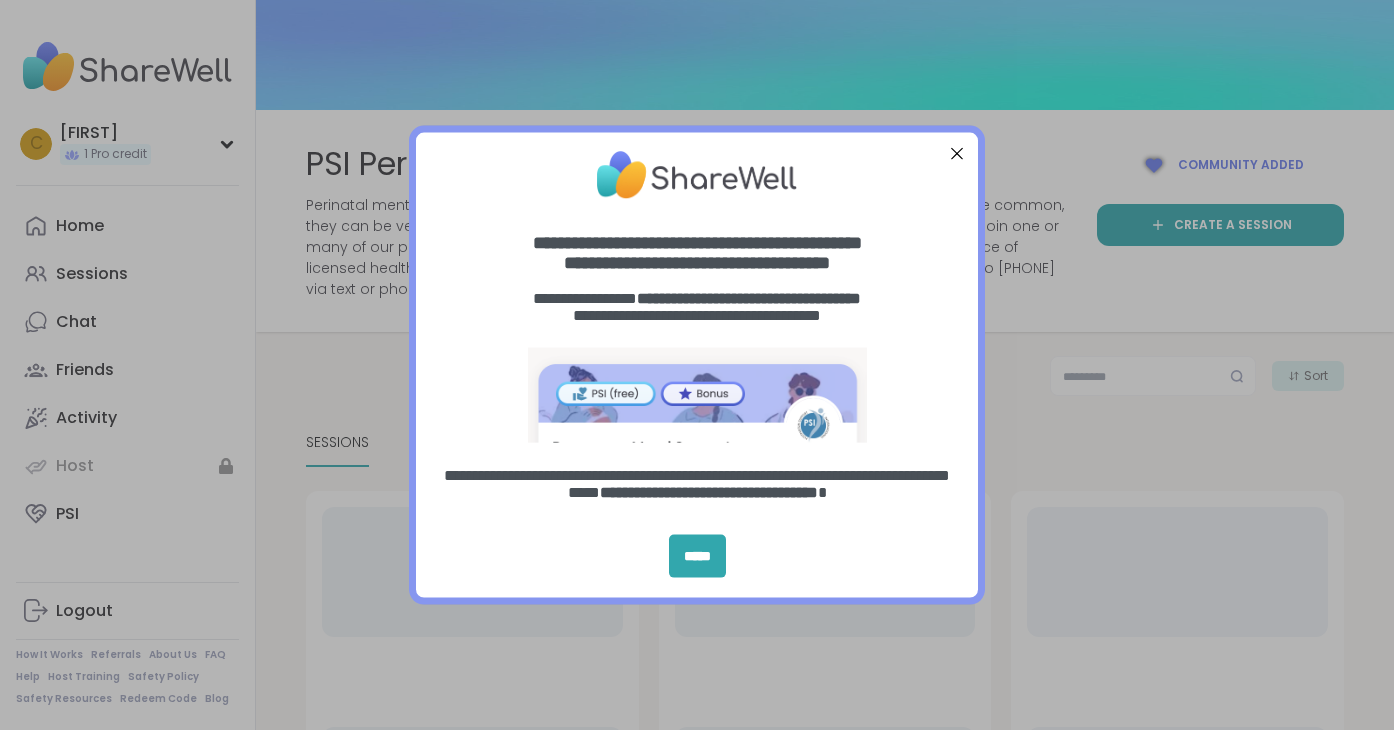 scroll, scrollTop: 0, scrollLeft: 0, axis: both 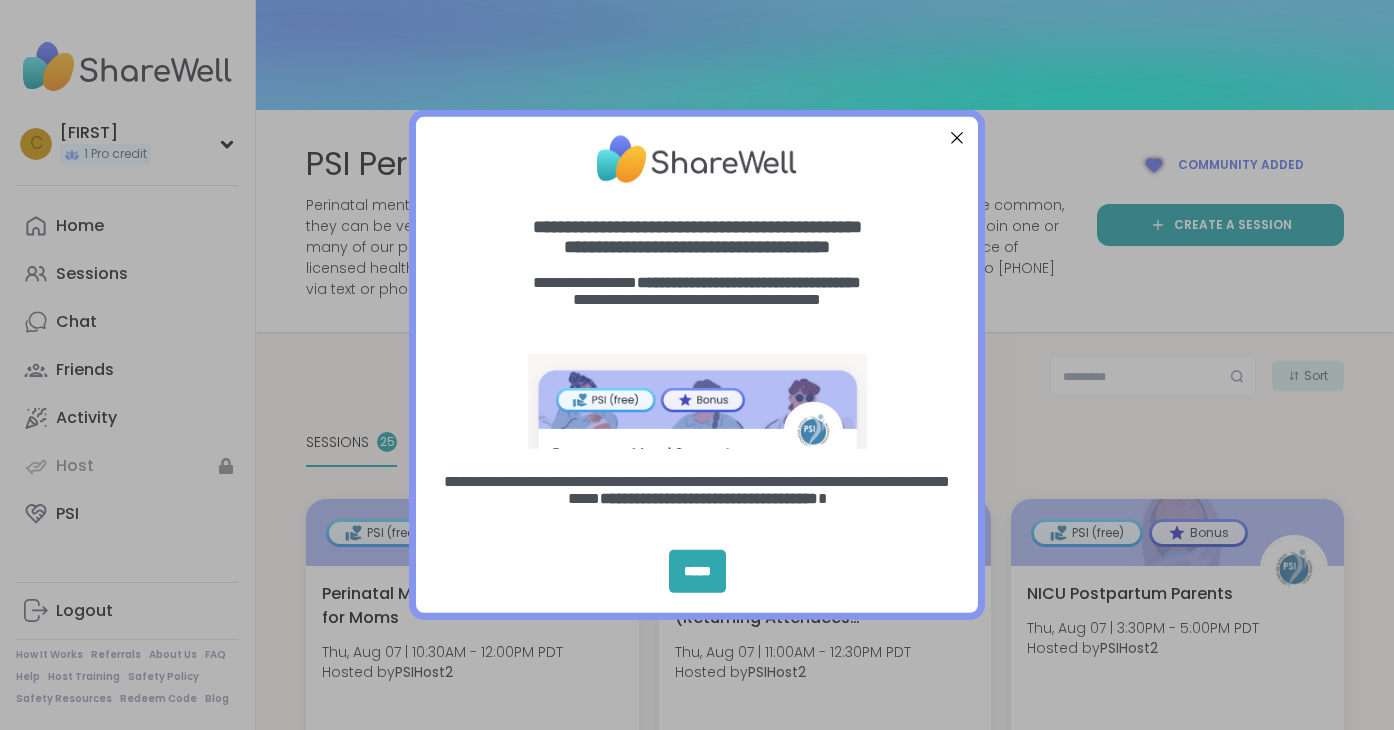 click at bounding box center (957, 138) 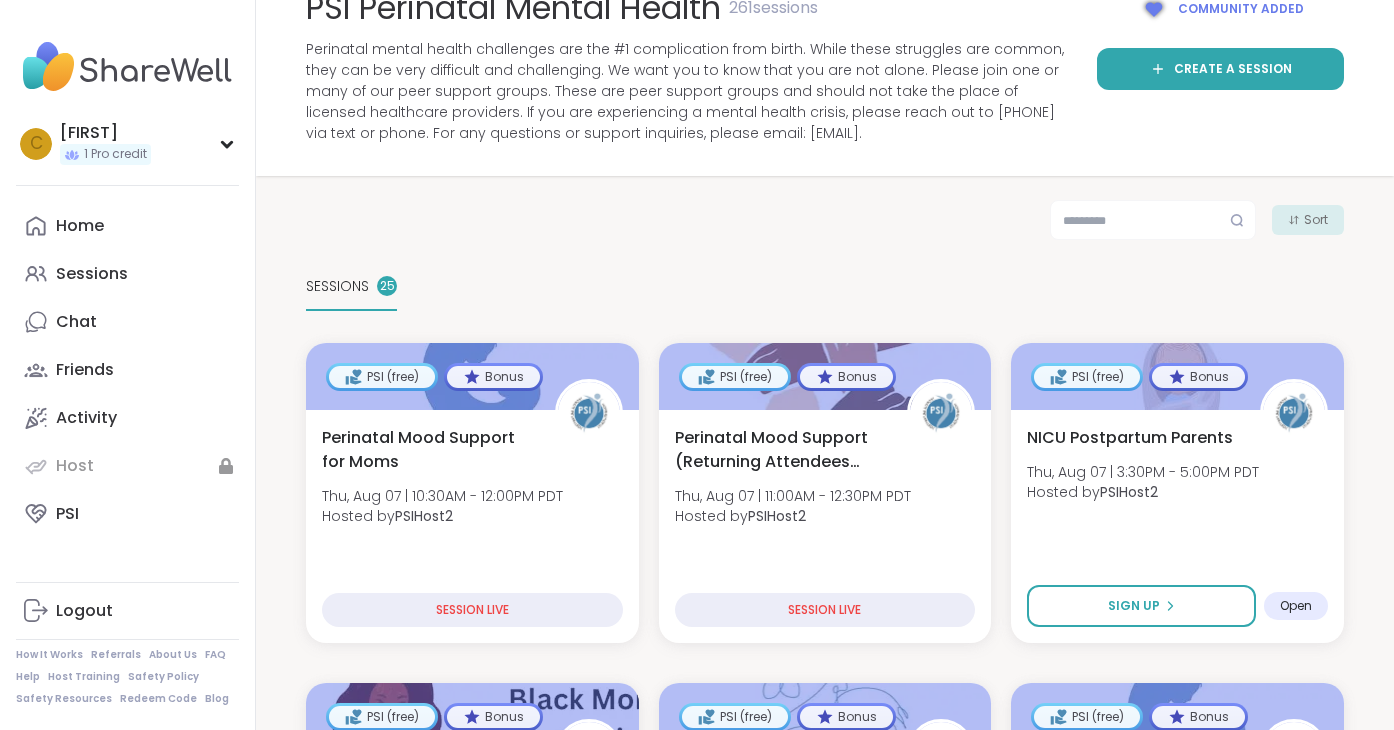scroll, scrollTop: 219, scrollLeft: 0, axis: vertical 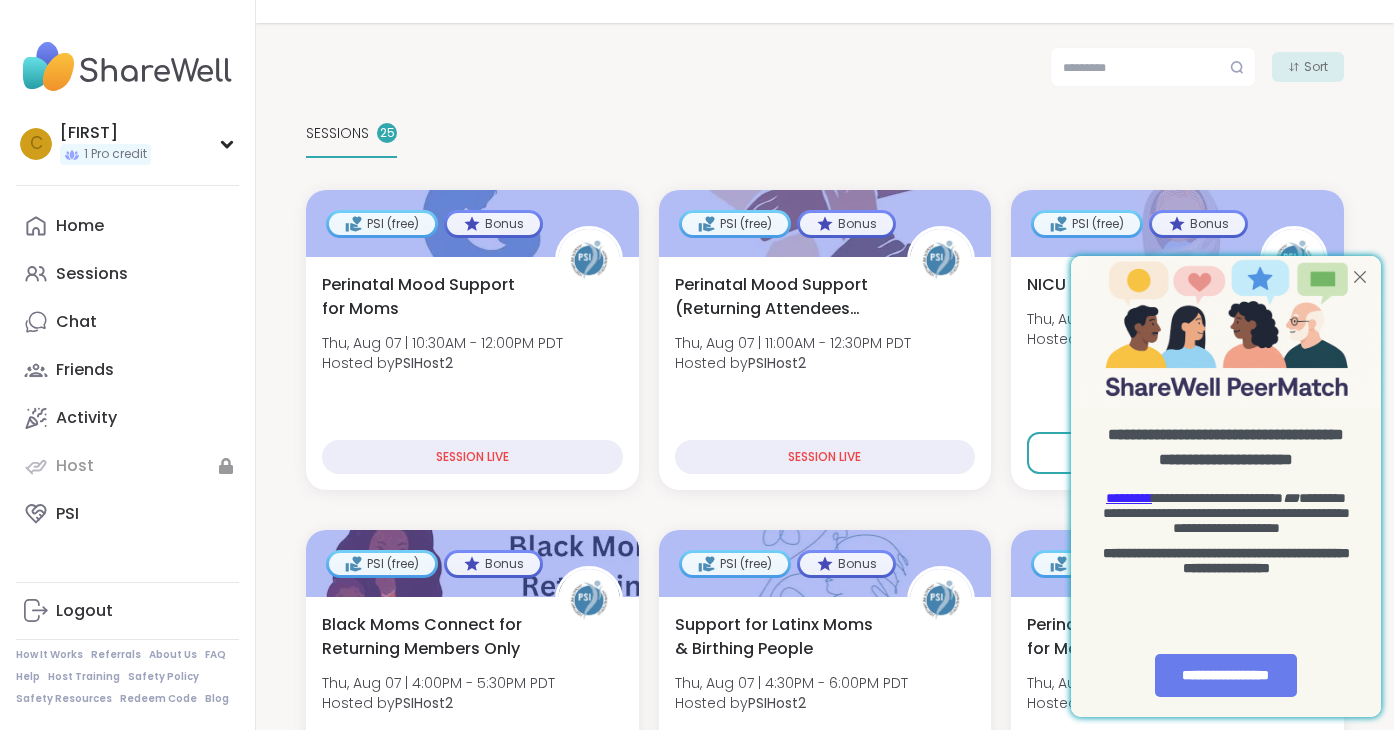 click at bounding box center (1360, 277) 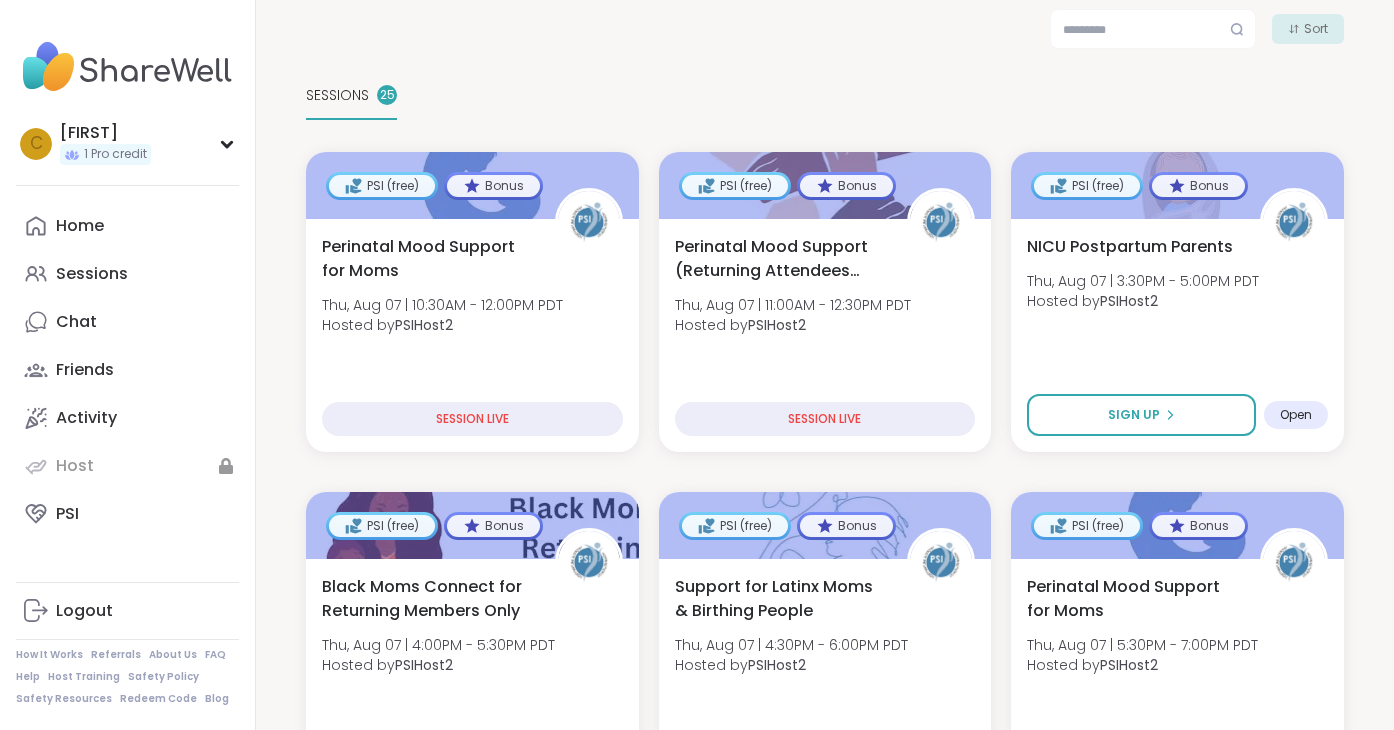scroll, scrollTop: 346, scrollLeft: 0, axis: vertical 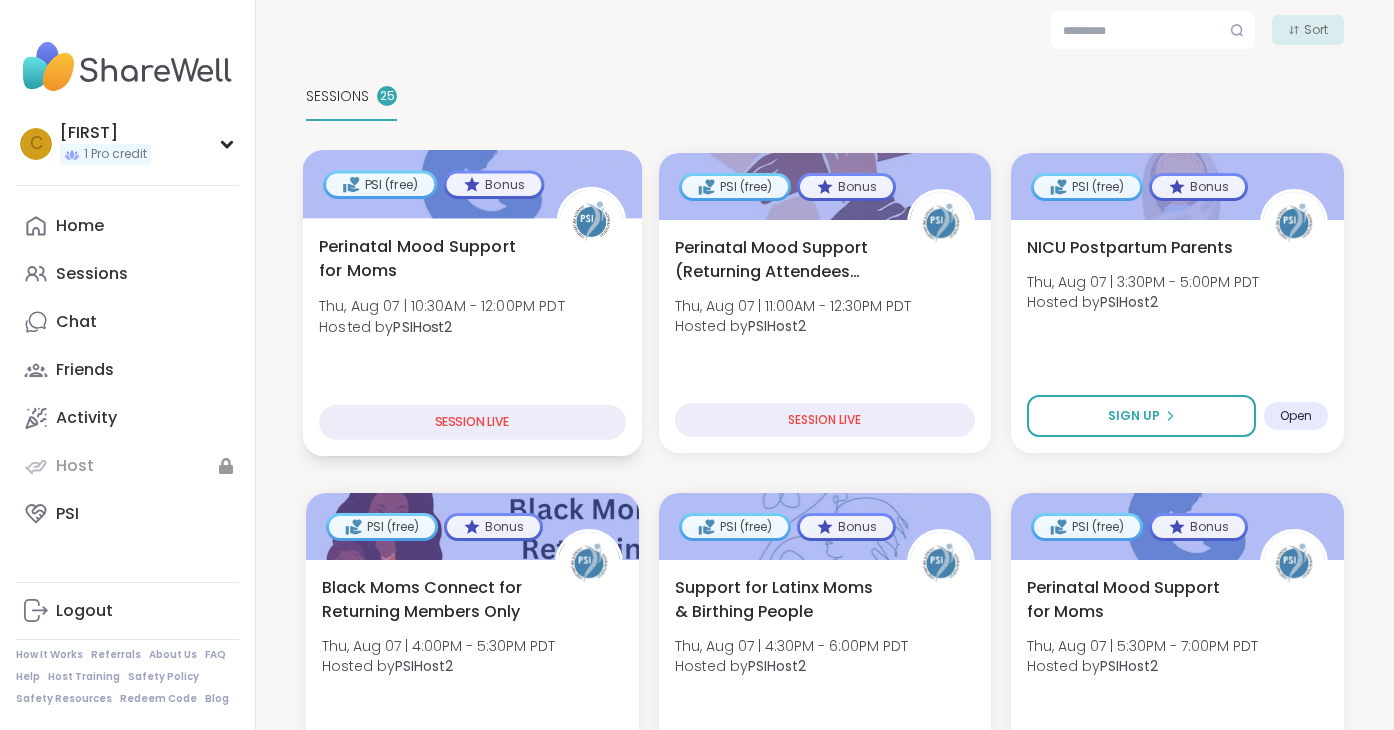 click on "Perinatal Mood Support for Moms Thu, Aug 07 | 10:30AM - 12:00PM PDT Hosted by  PSIHost2 SESSION LIVE" at bounding box center [472, 337] 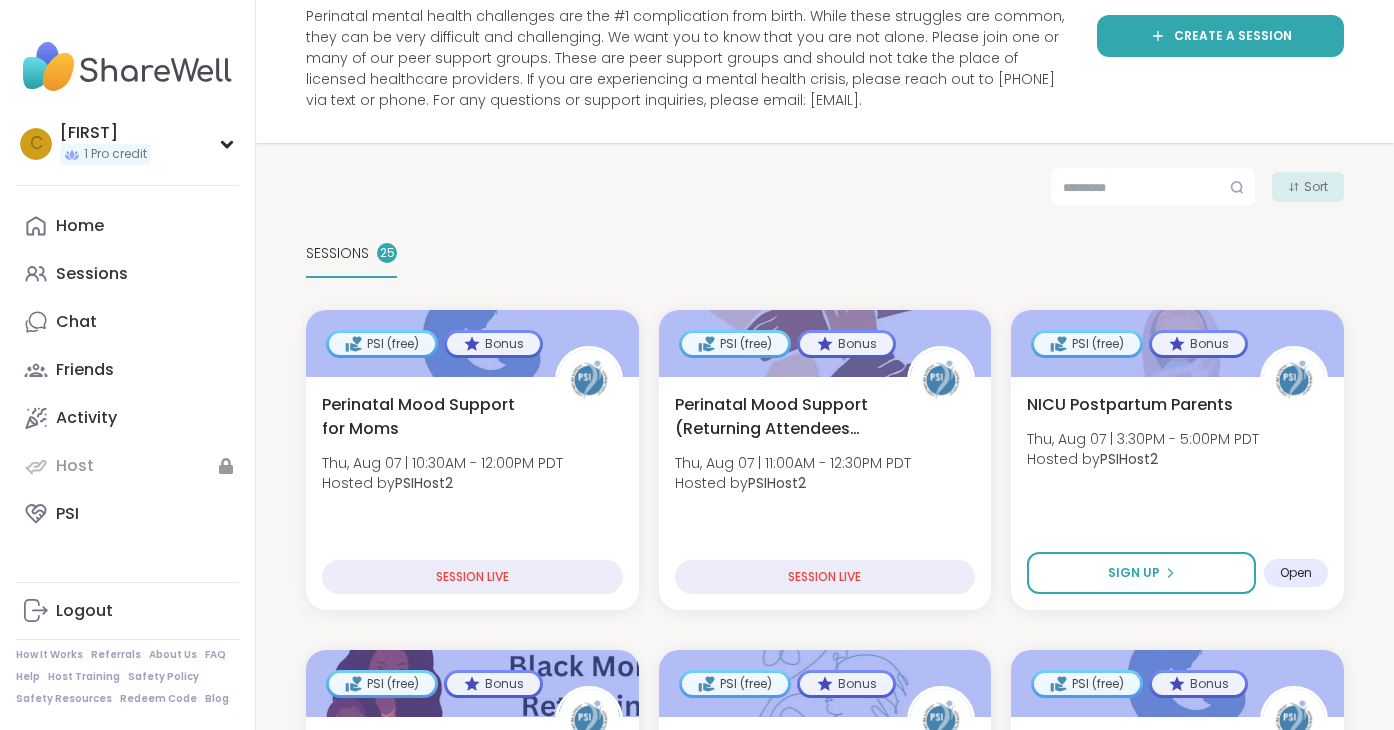 scroll, scrollTop: 0, scrollLeft: 0, axis: both 